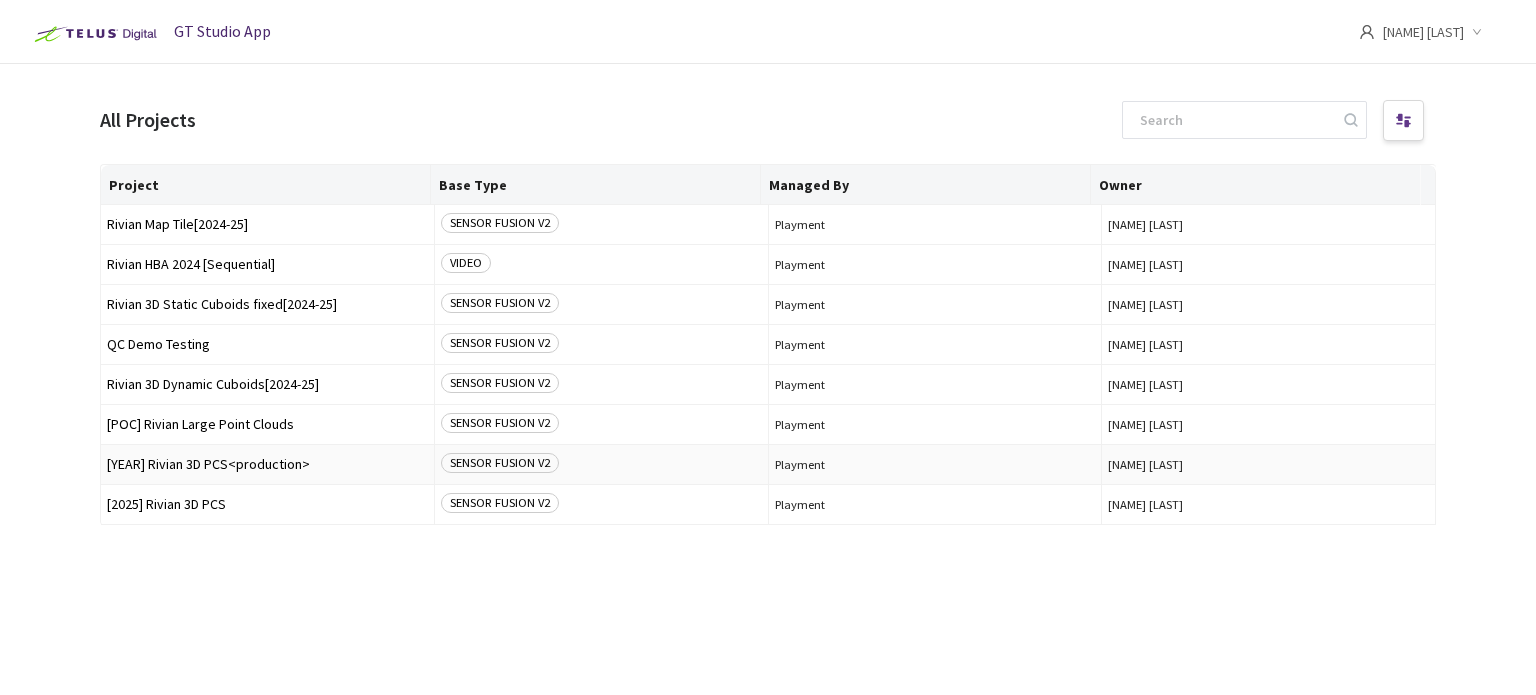 scroll, scrollTop: 0, scrollLeft: 0, axis: both 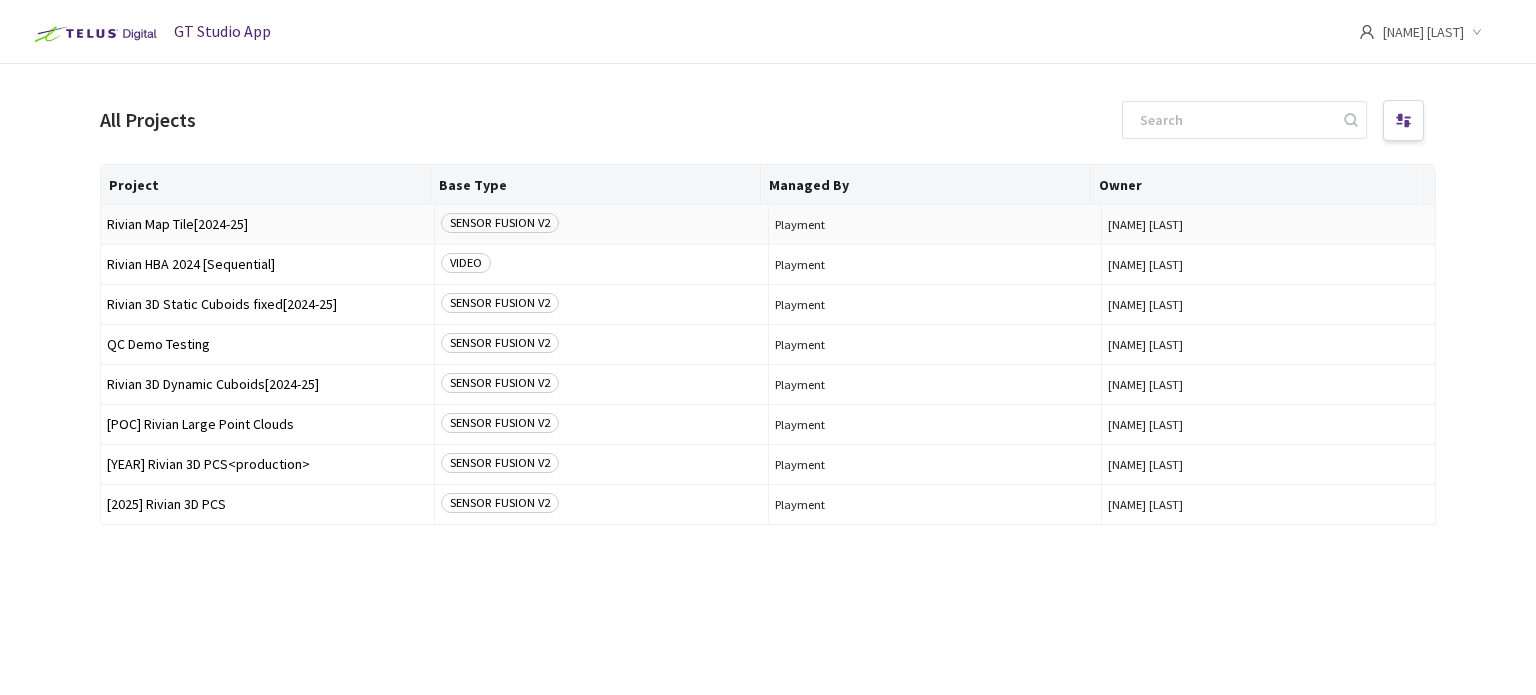 click on "Rivian Map Tile[2024-25]" at bounding box center (267, 224) 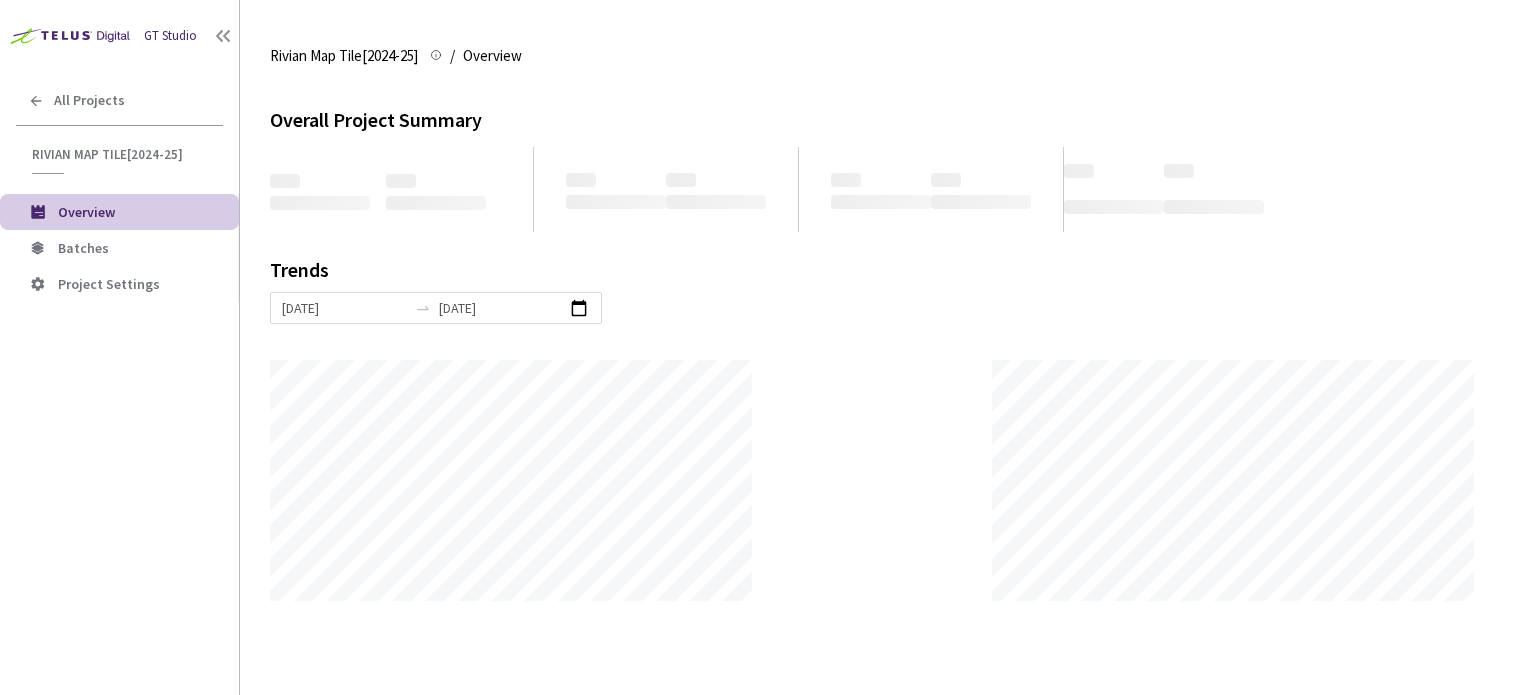 scroll, scrollTop: 999304, scrollLeft: 998464, axis: both 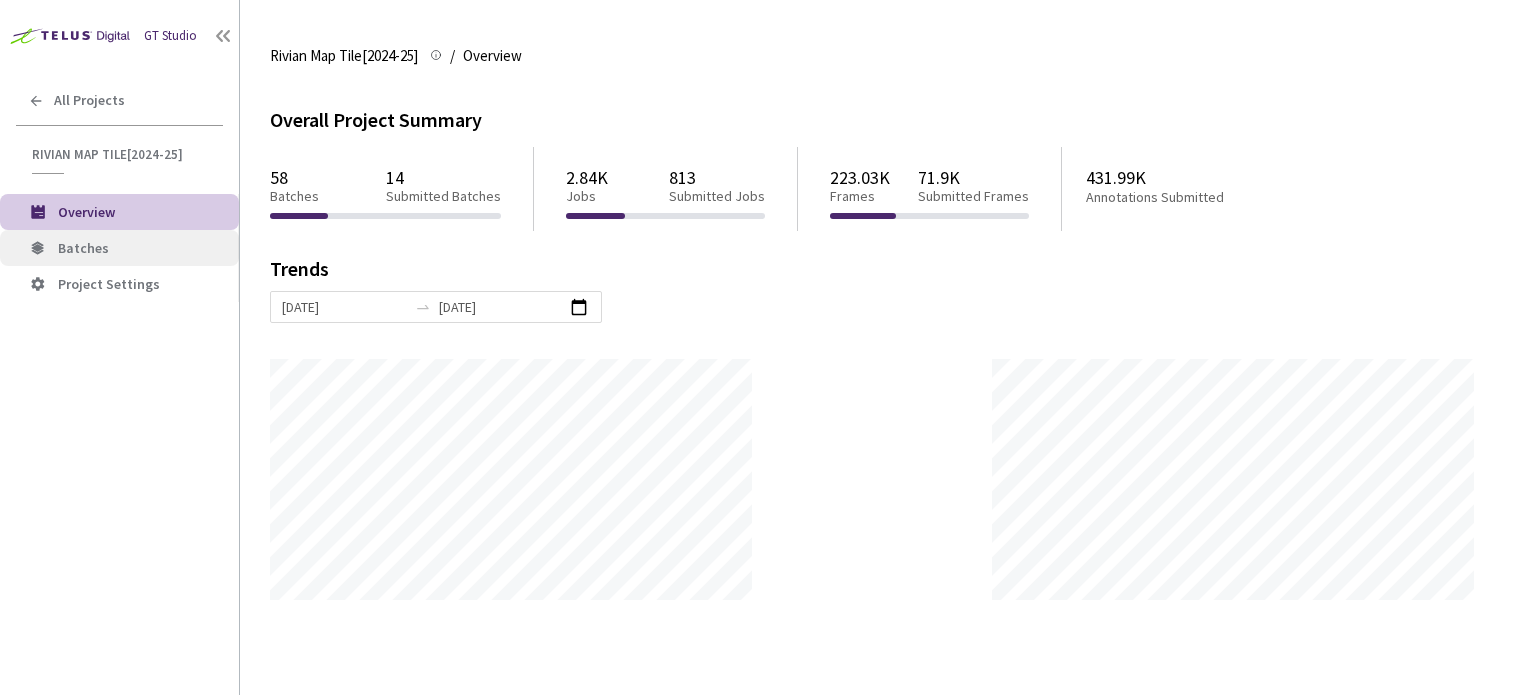 click on "Batches" at bounding box center [119, 248] 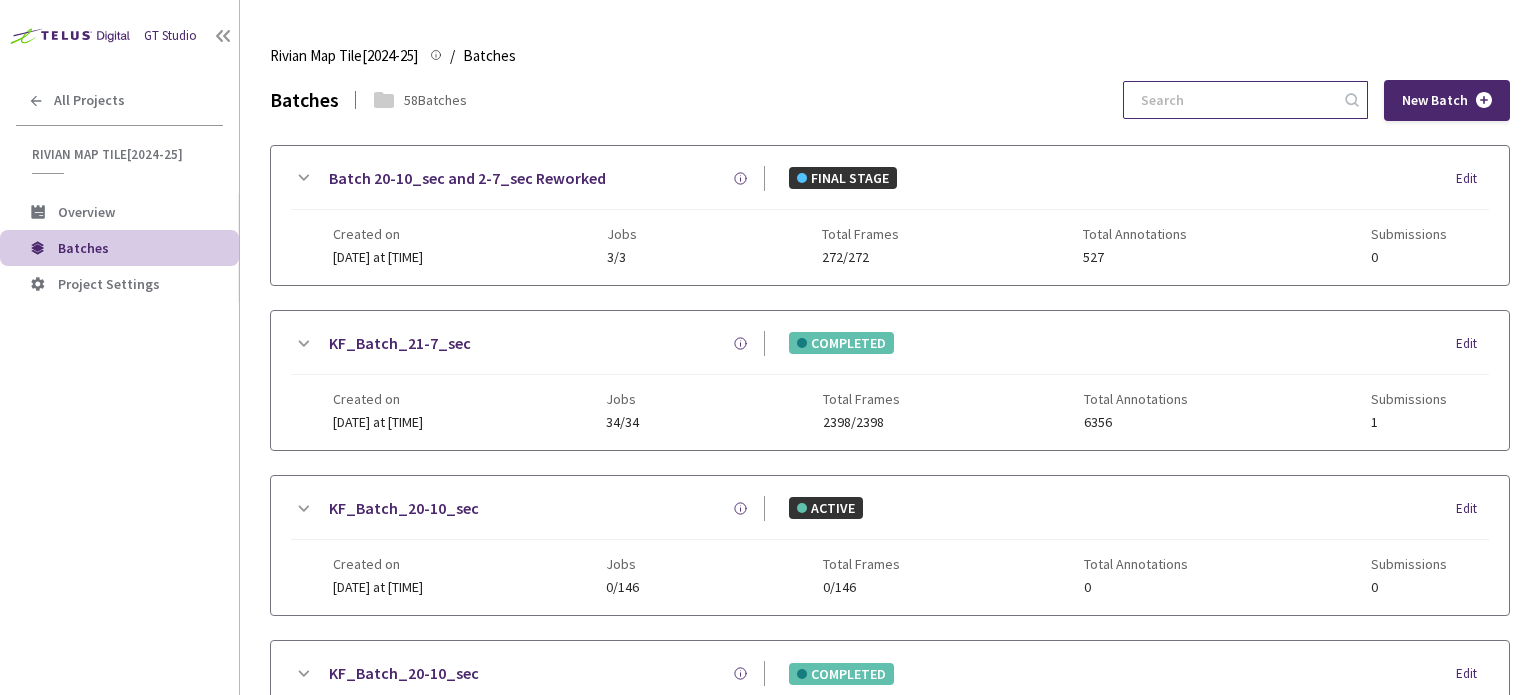 click at bounding box center [1235, 100] 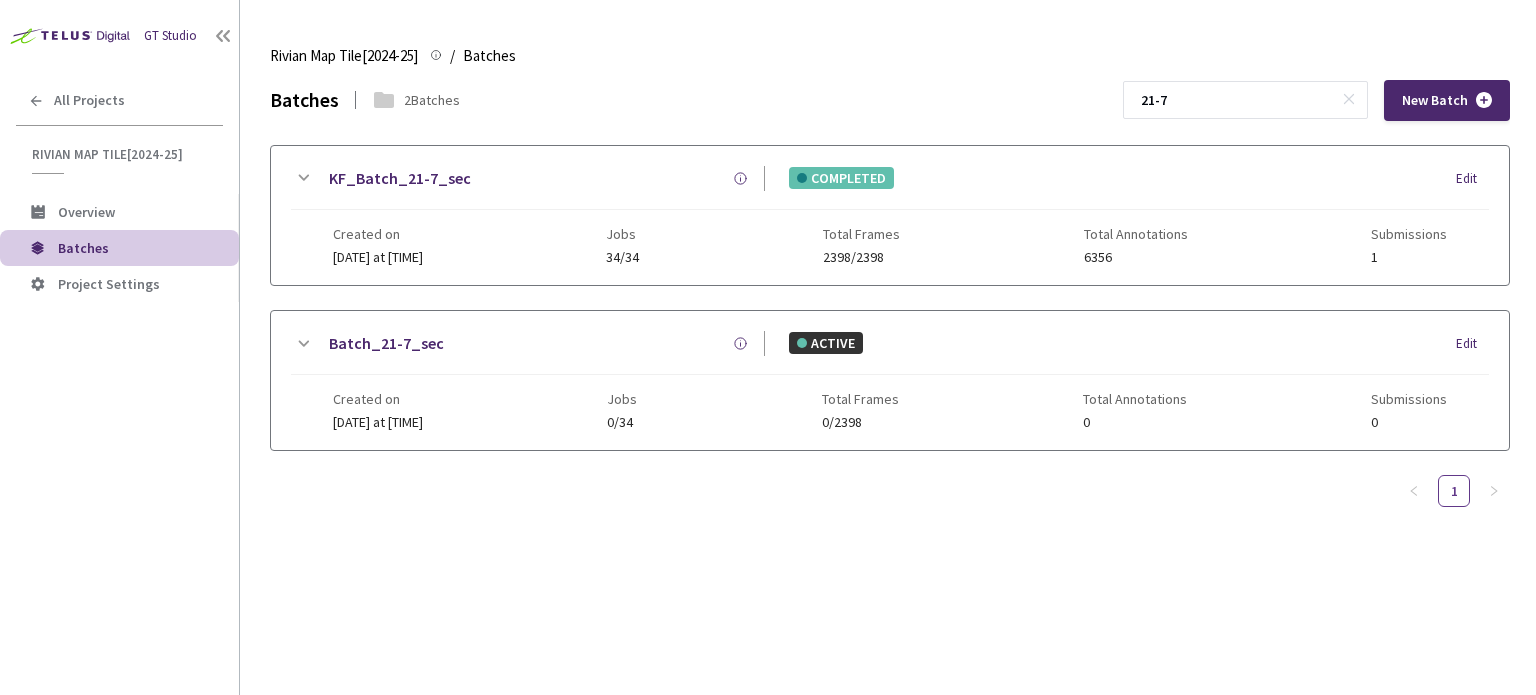 type on "21-7" 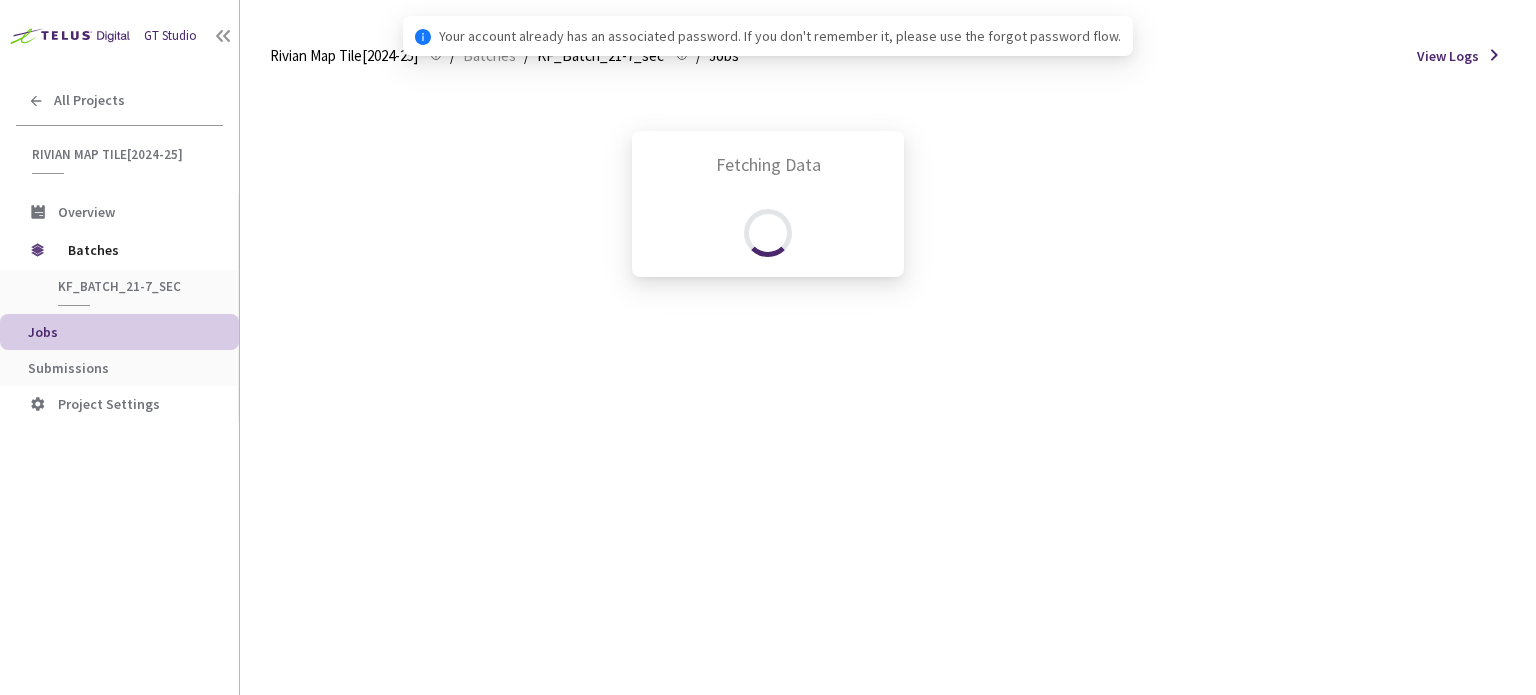 scroll, scrollTop: 0, scrollLeft: 0, axis: both 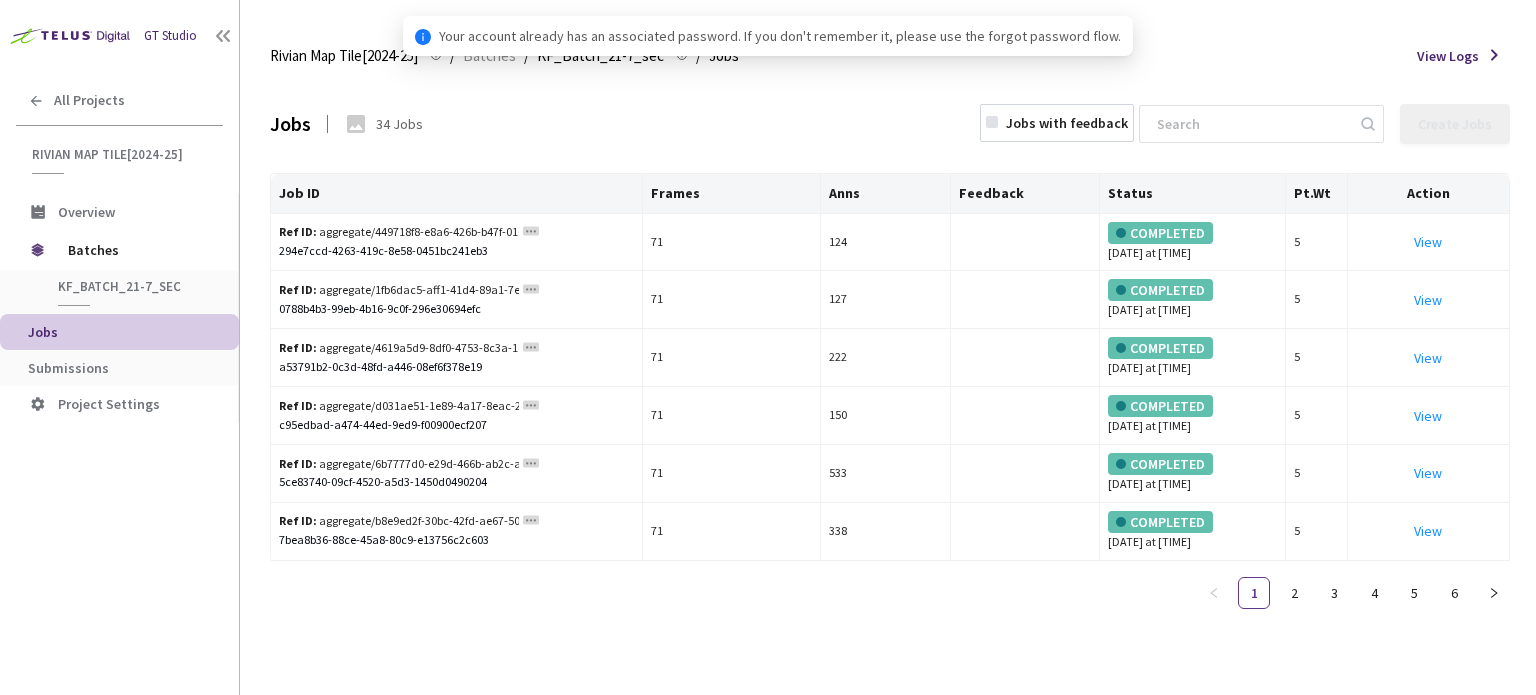 click on "Submissions" at bounding box center [68, 368] 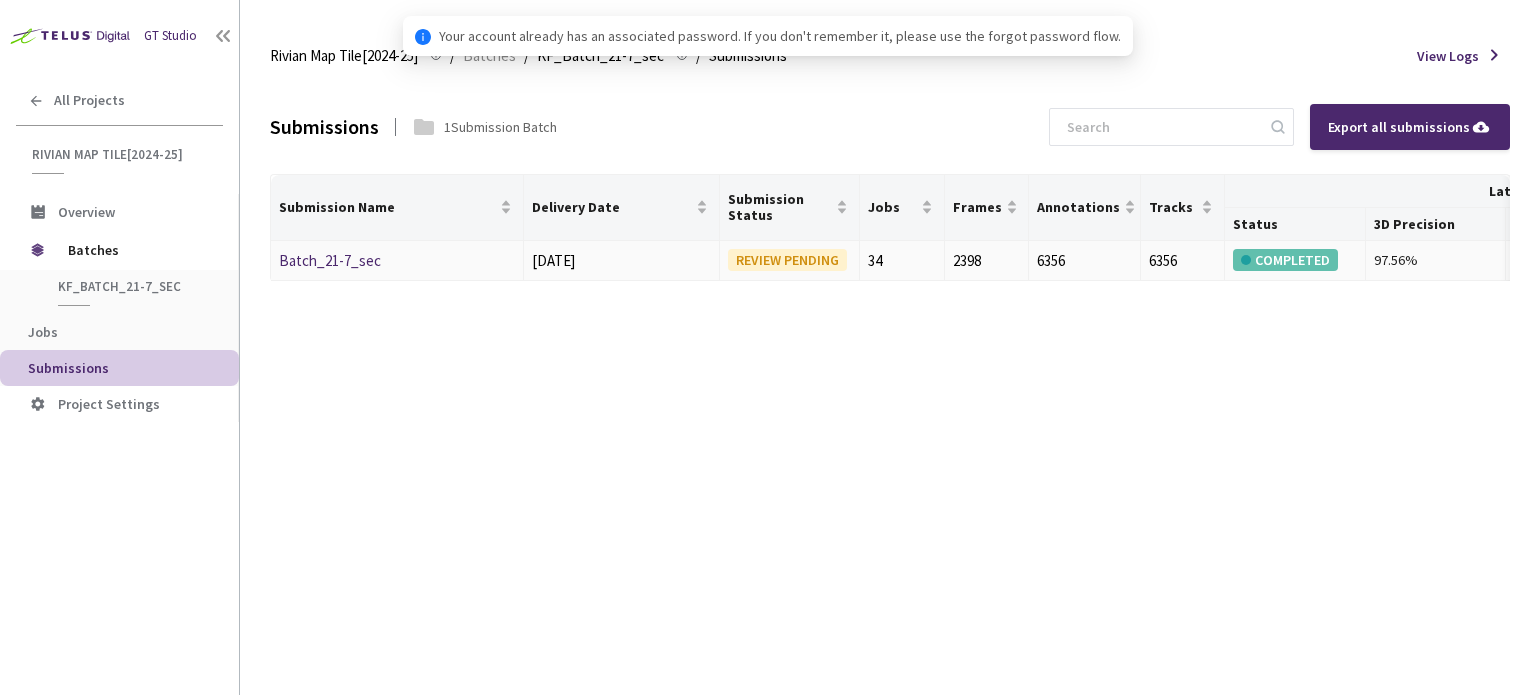 click on "Batch_21-7_sec" at bounding box center [330, 260] 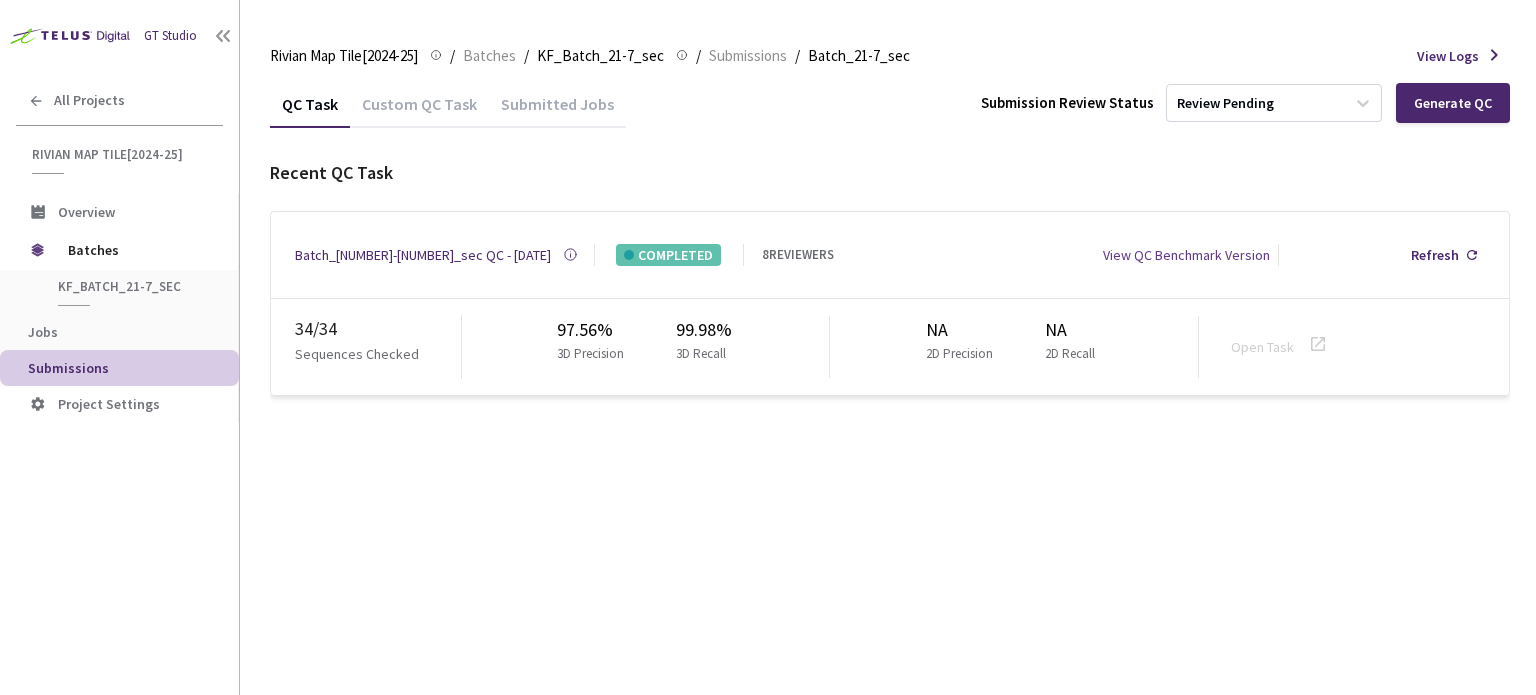 click on "Custom QC Task" at bounding box center (419, 111) 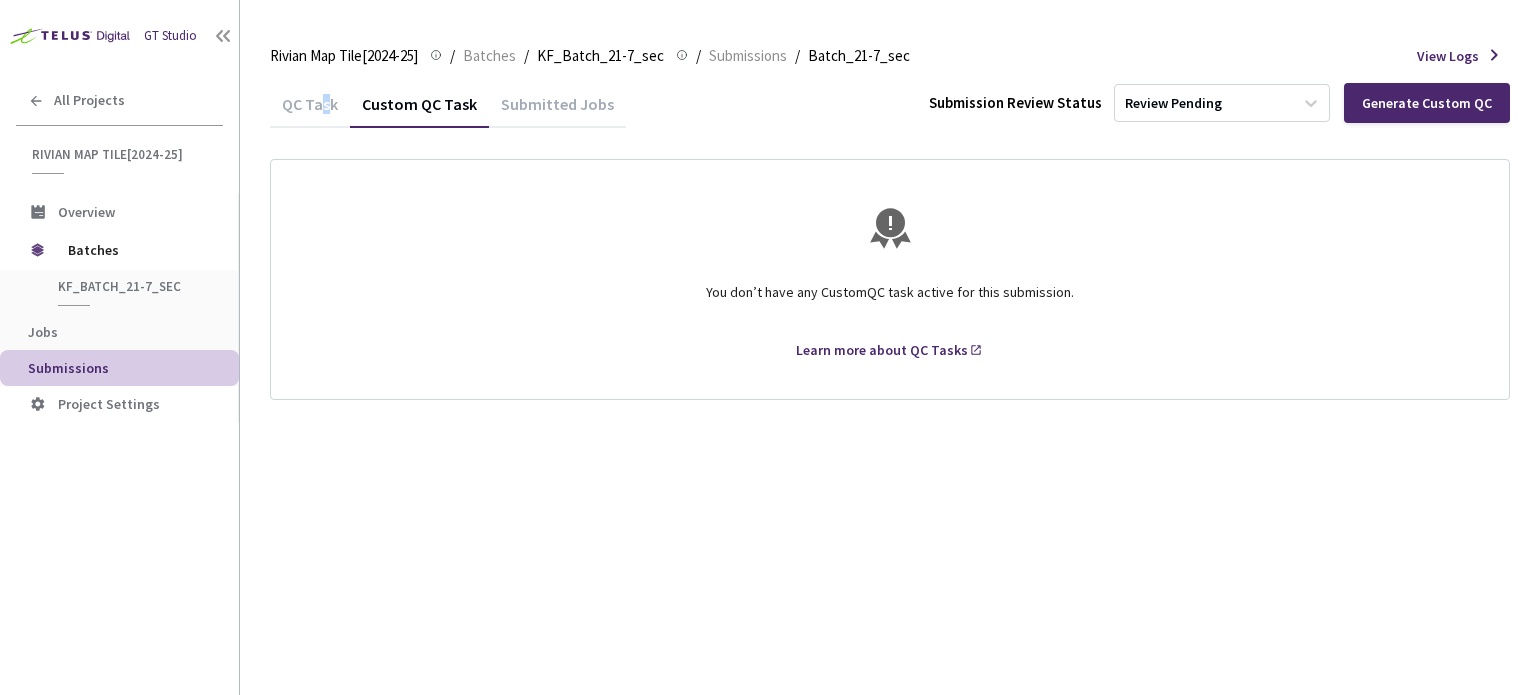 click on "QC Task" at bounding box center [310, 111] 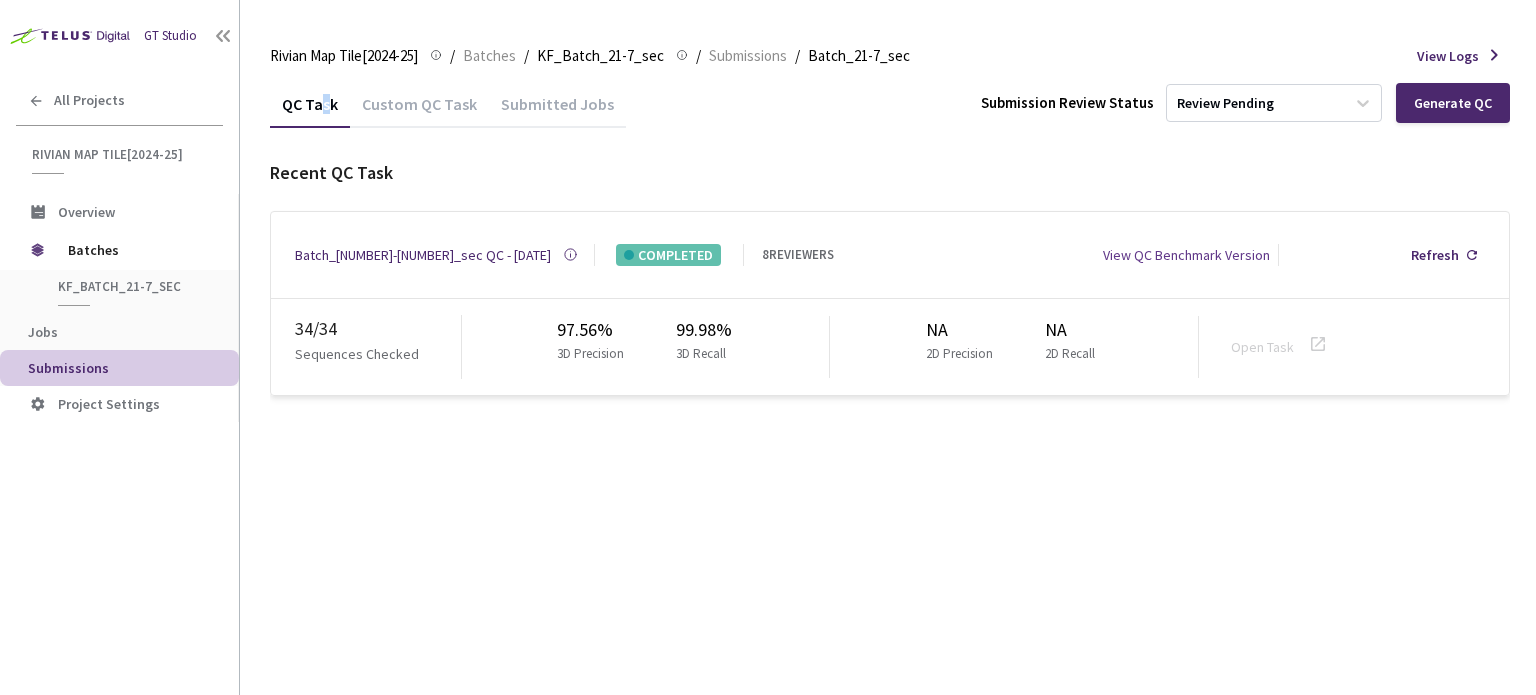 click on "Batch_21-7_sec QC - 04 Aug, 2025" at bounding box center (423, 255) 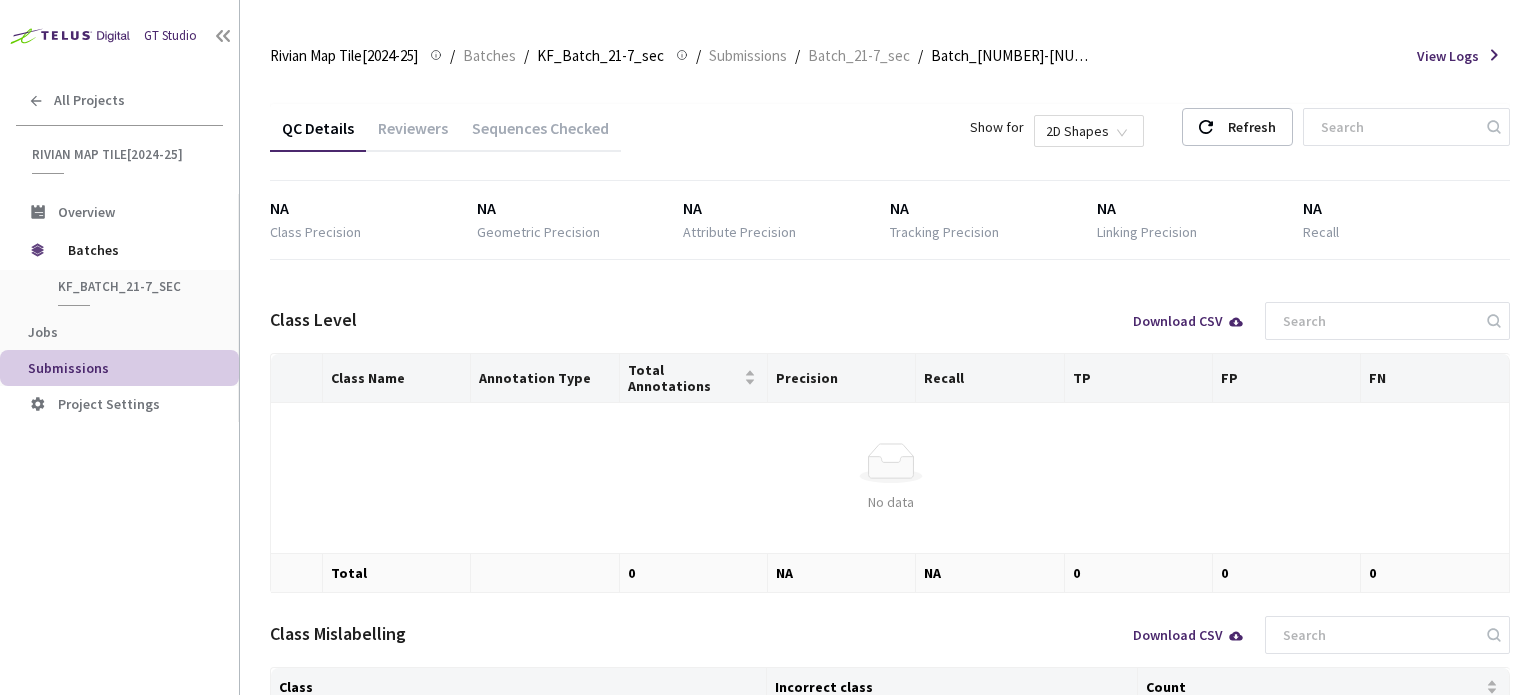 click on "QC Details Reviewers Sequences Checked Show for 2D Shapes Refresh" at bounding box center [890, 130] 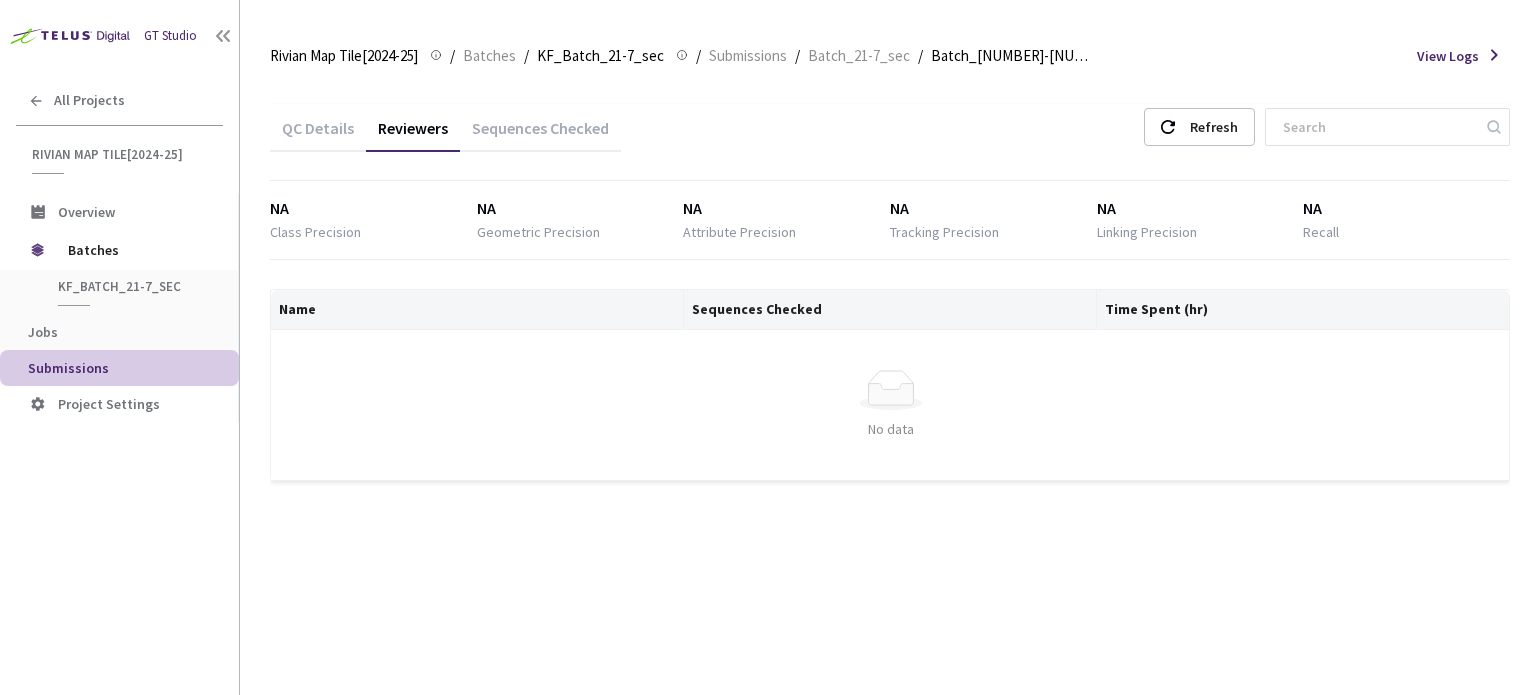 click on "Sequences Checked" at bounding box center (540, 135) 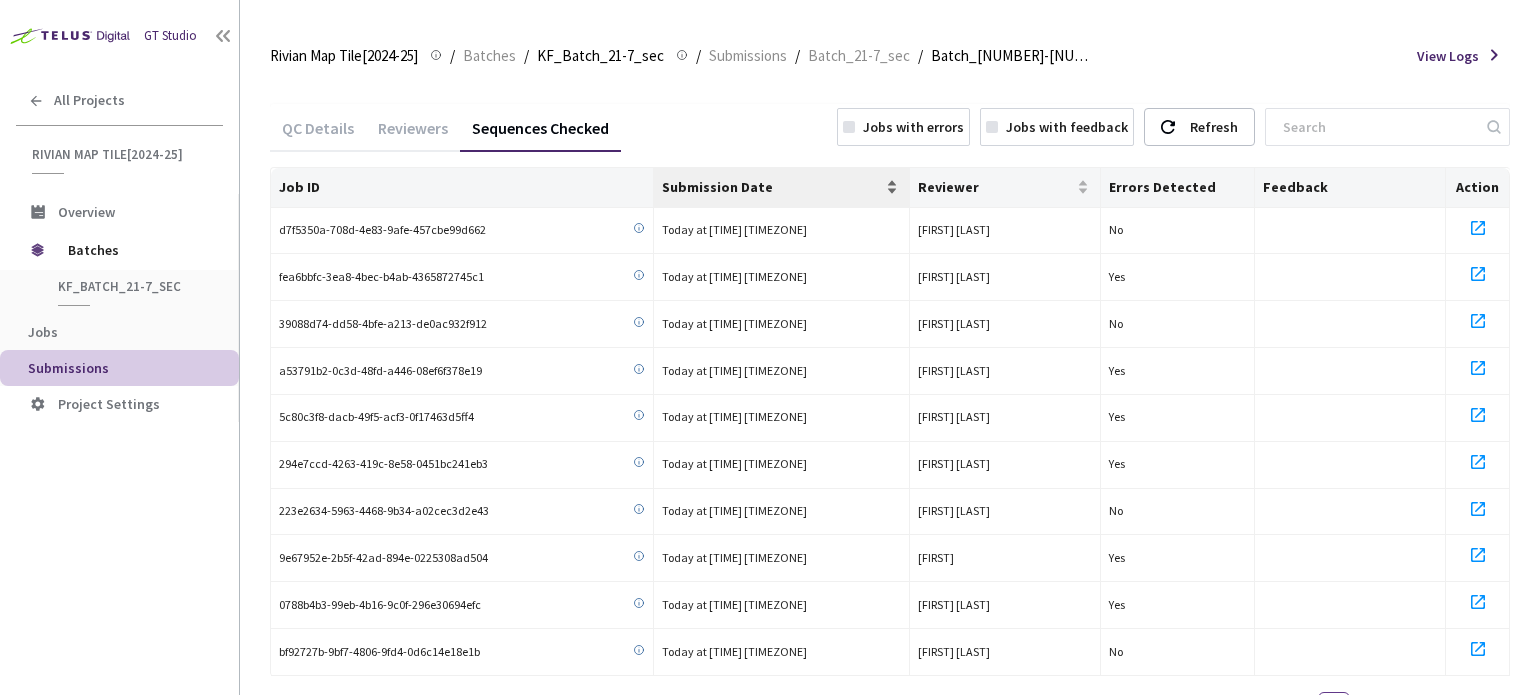 click on "Submission Date" at bounding box center [771, 187] 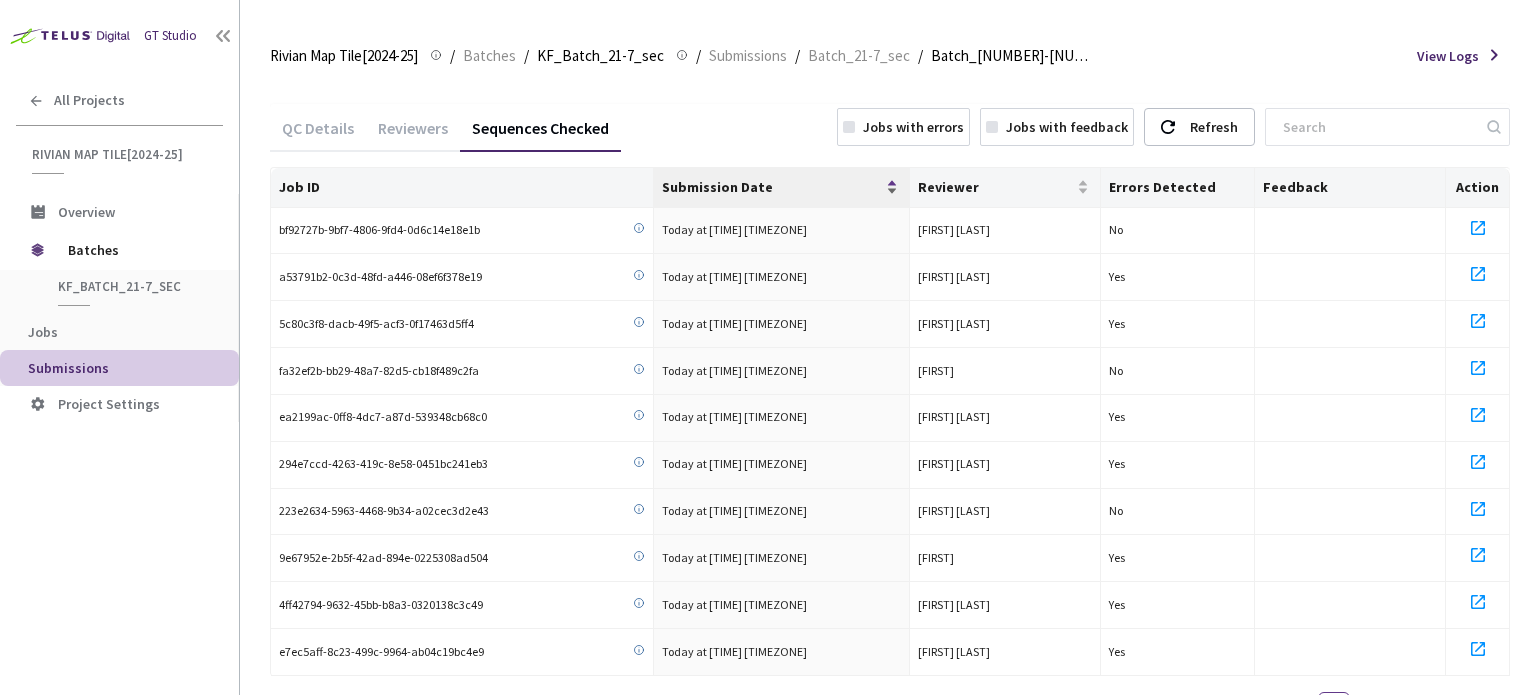 click on "Submission Date" at bounding box center [771, 187] 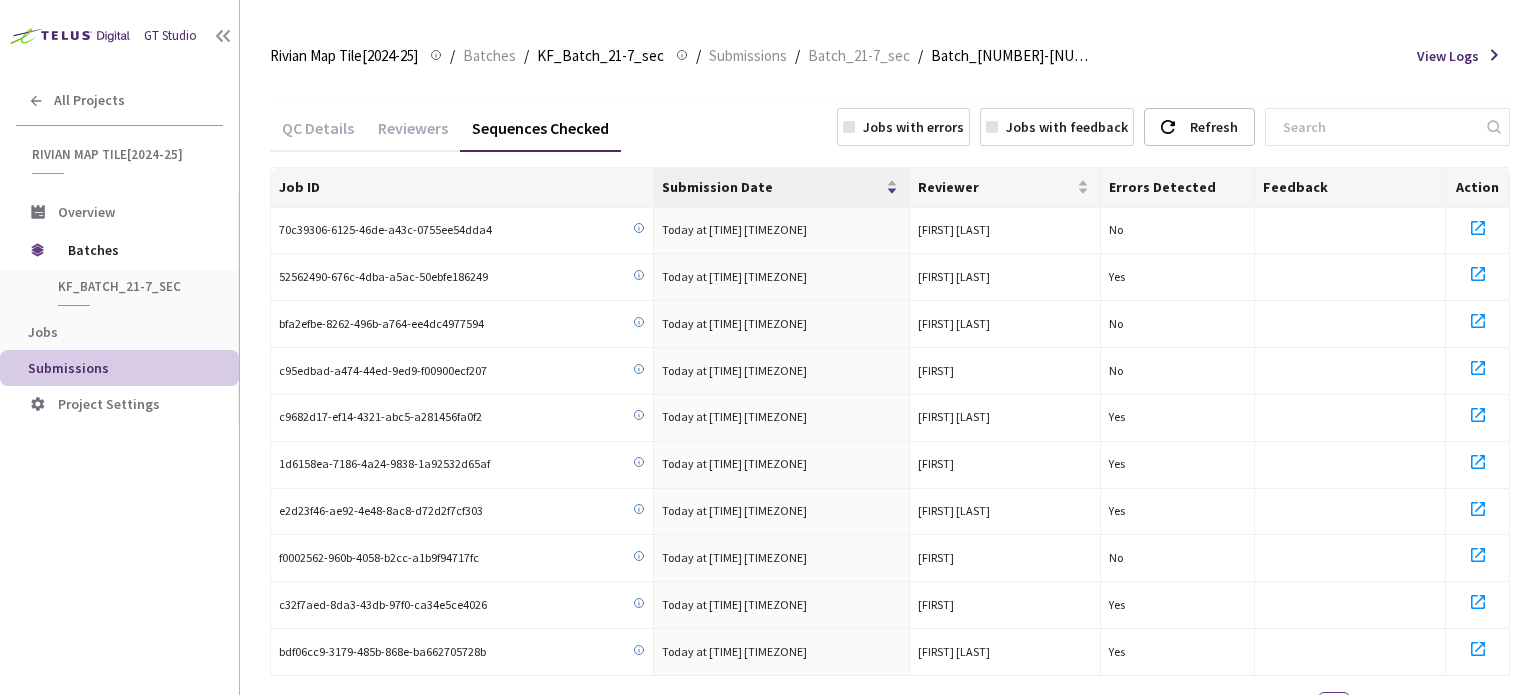 click on "Reviewers" at bounding box center (413, 125) 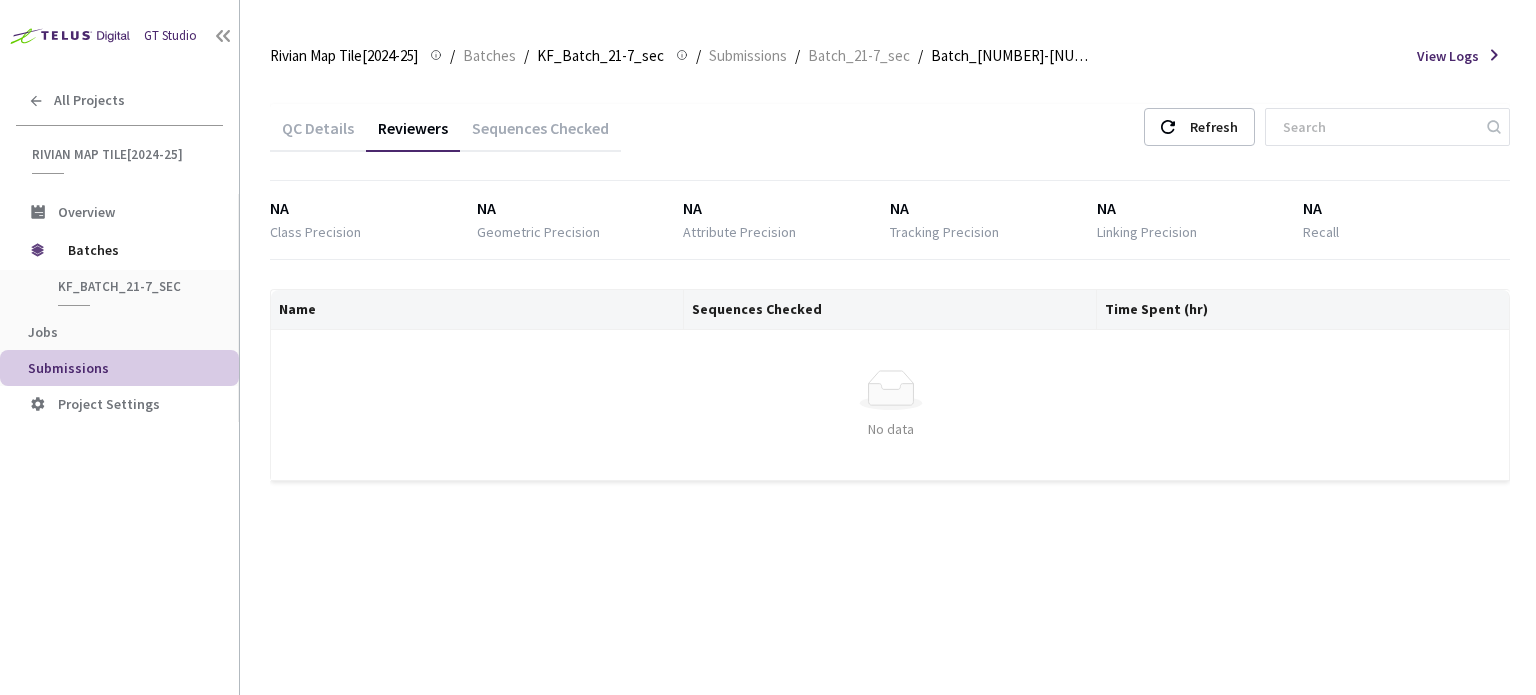 click on "Reviewers" at bounding box center (413, 135) 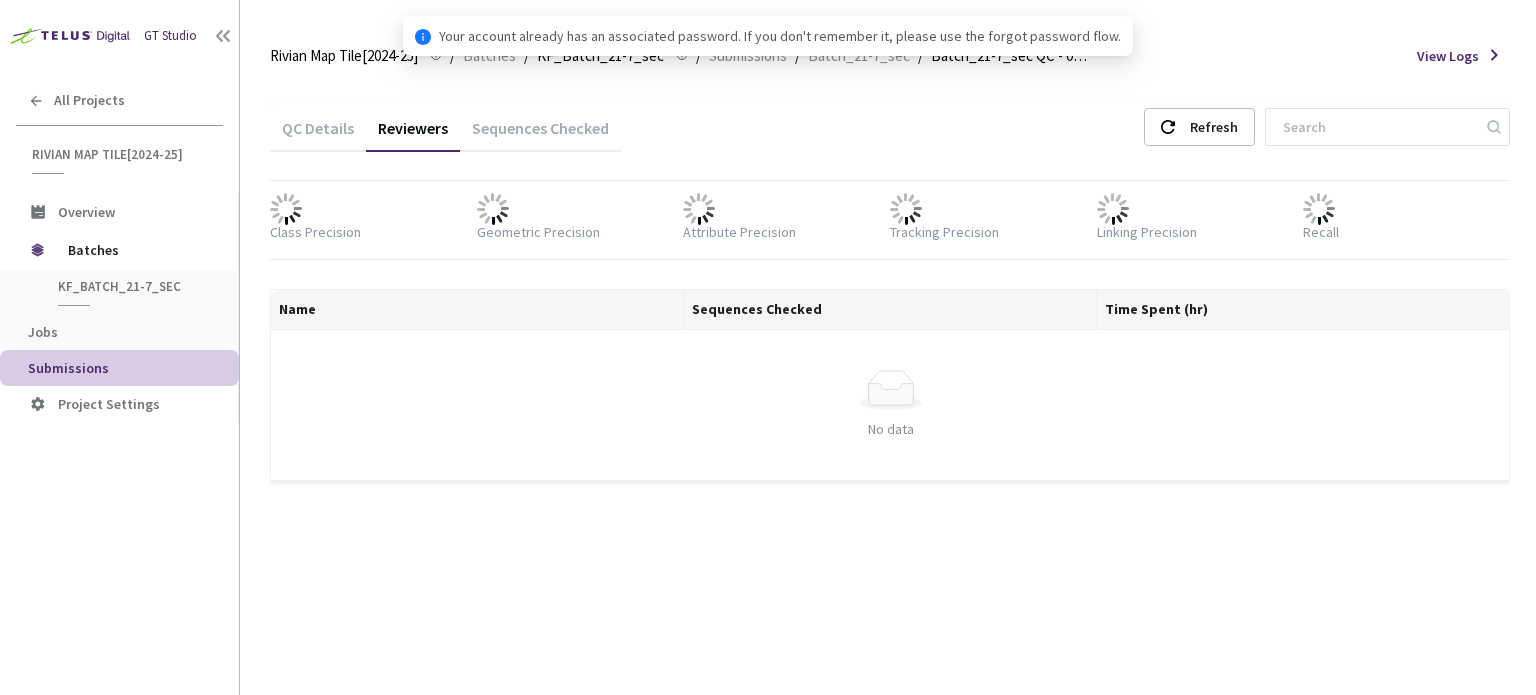 scroll, scrollTop: 0, scrollLeft: 0, axis: both 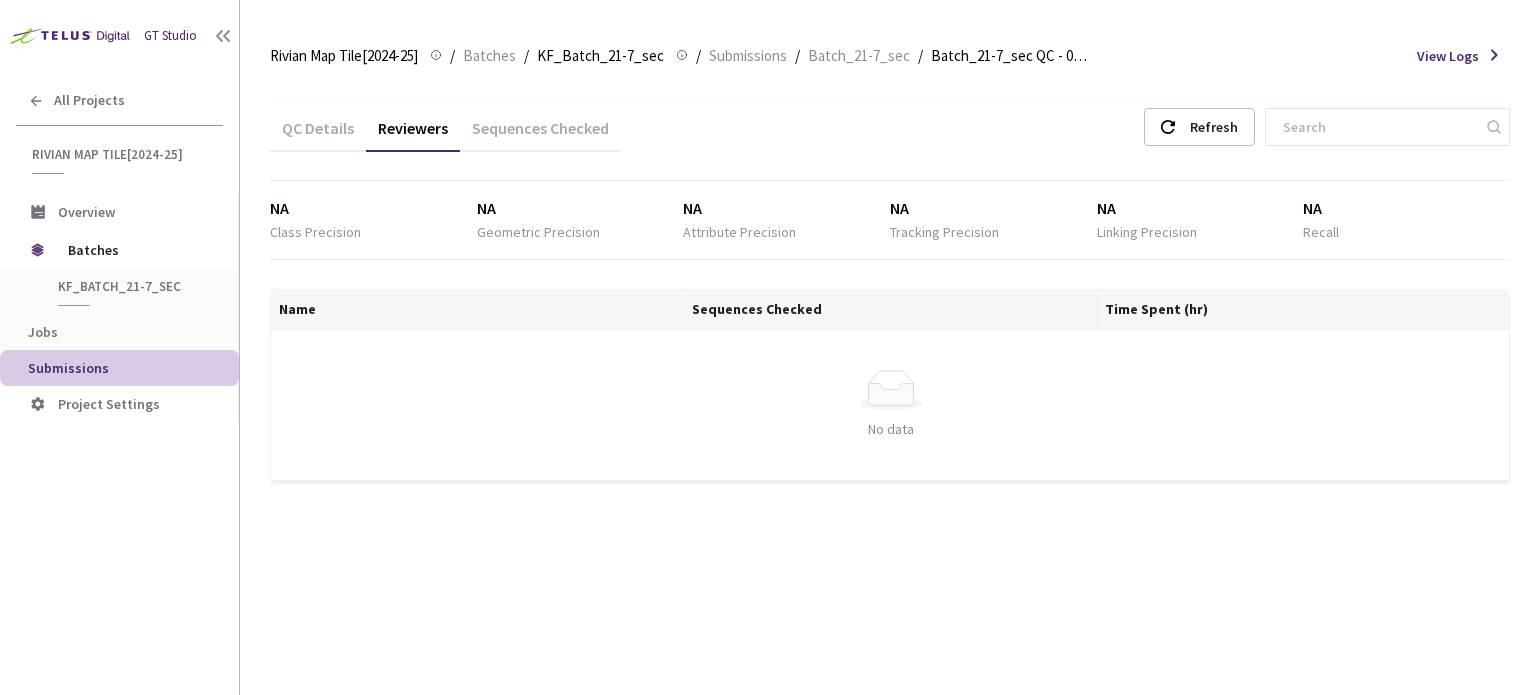 click on "Rivian Map Tile[2024-25] Rivian Map Tile[2024-25]     / Batches / KF_Batch_21-7_sec KF_Batch_21-7_sec     / Submissions / Batch_21-7_sec / Batch_21-7_sec QC - 04 Aug, 2025 Batch_21-7_sec QC - 04 Aug, 2025 View Logs QC Details Reviewers Sequences Checked Refresh NA Class Precision NA Geometric Precision NA Attribute Precision NA Tracking Precision NA Linking Precision NA Recall Name Sequences Checked Time Spent (hr)       Simple Empty No data" at bounding box center (888, 347) 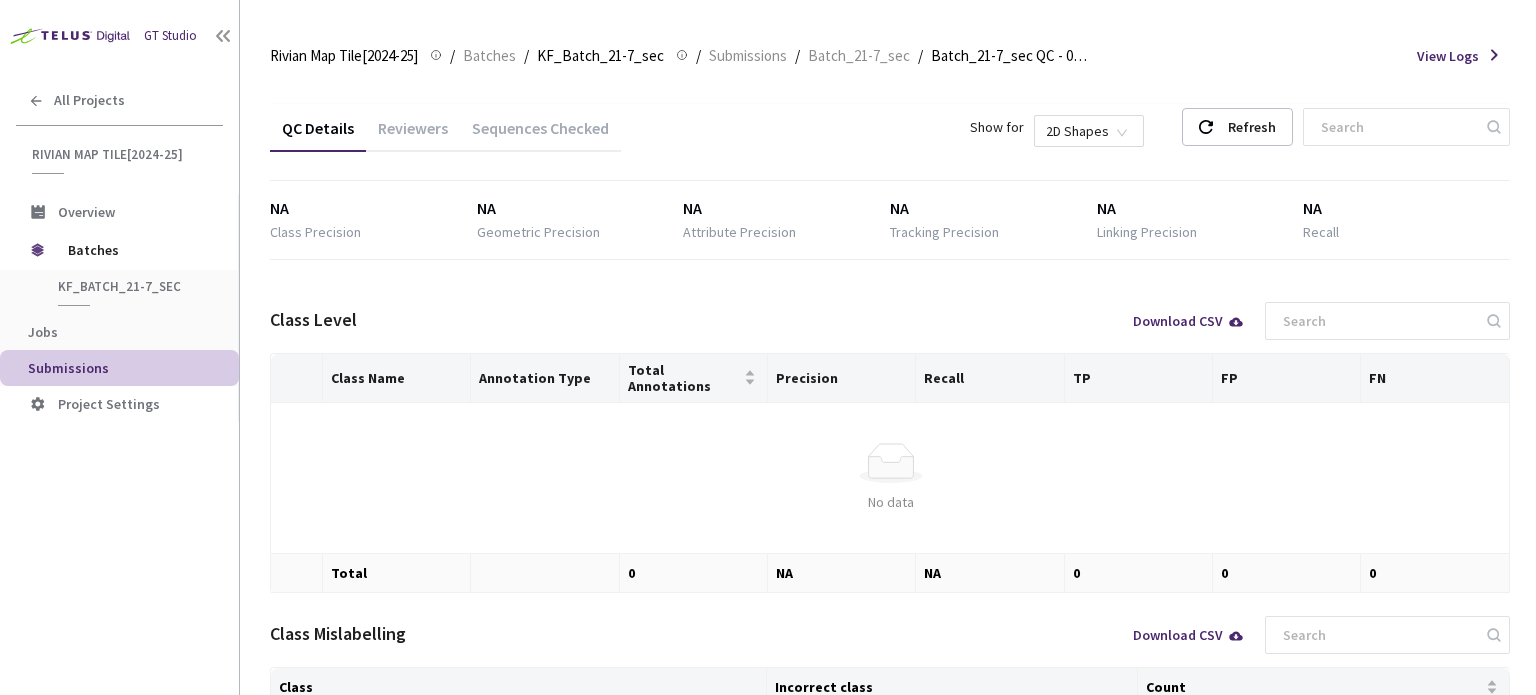 drag, startPoint x: 576, startPoint y: 132, endPoint x: 559, endPoint y: 142, distance: 19.723083 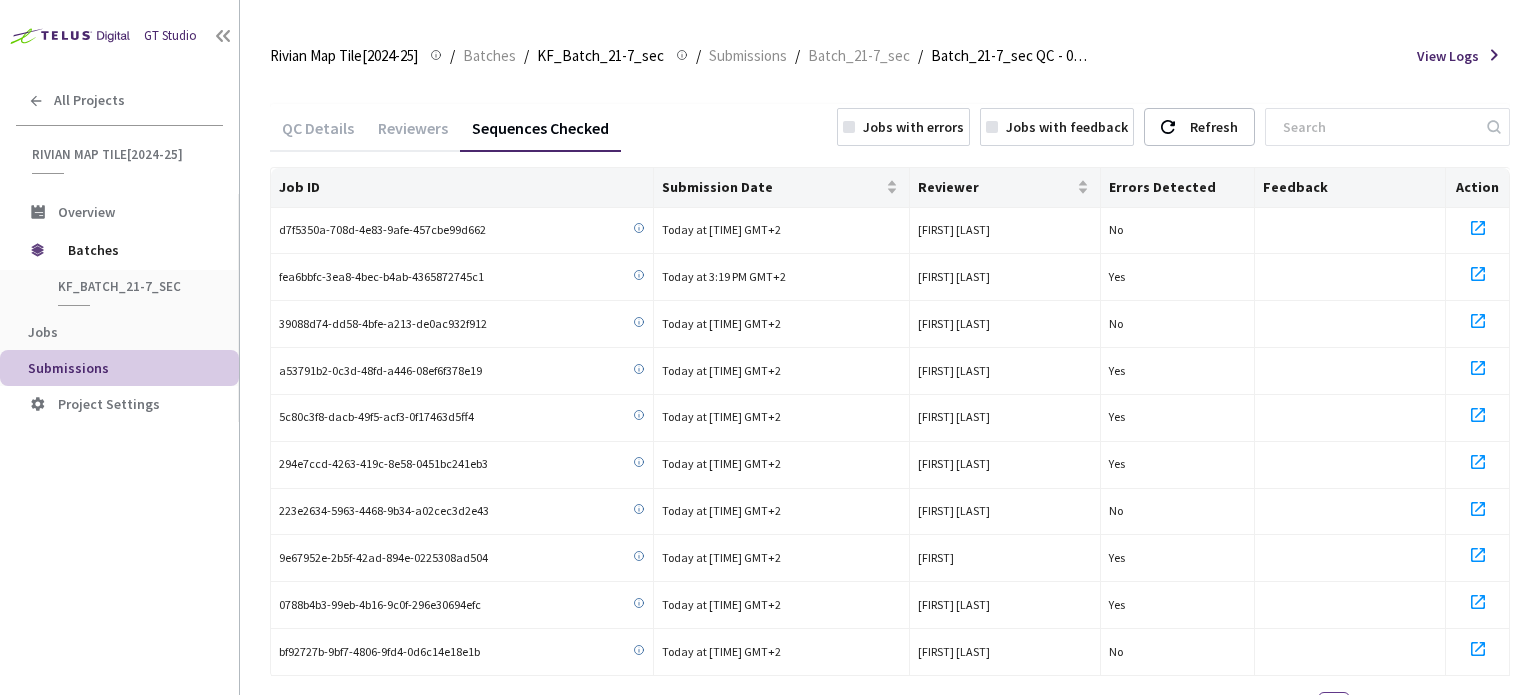 click on "Reviewers" at bounding box center [413, 135] 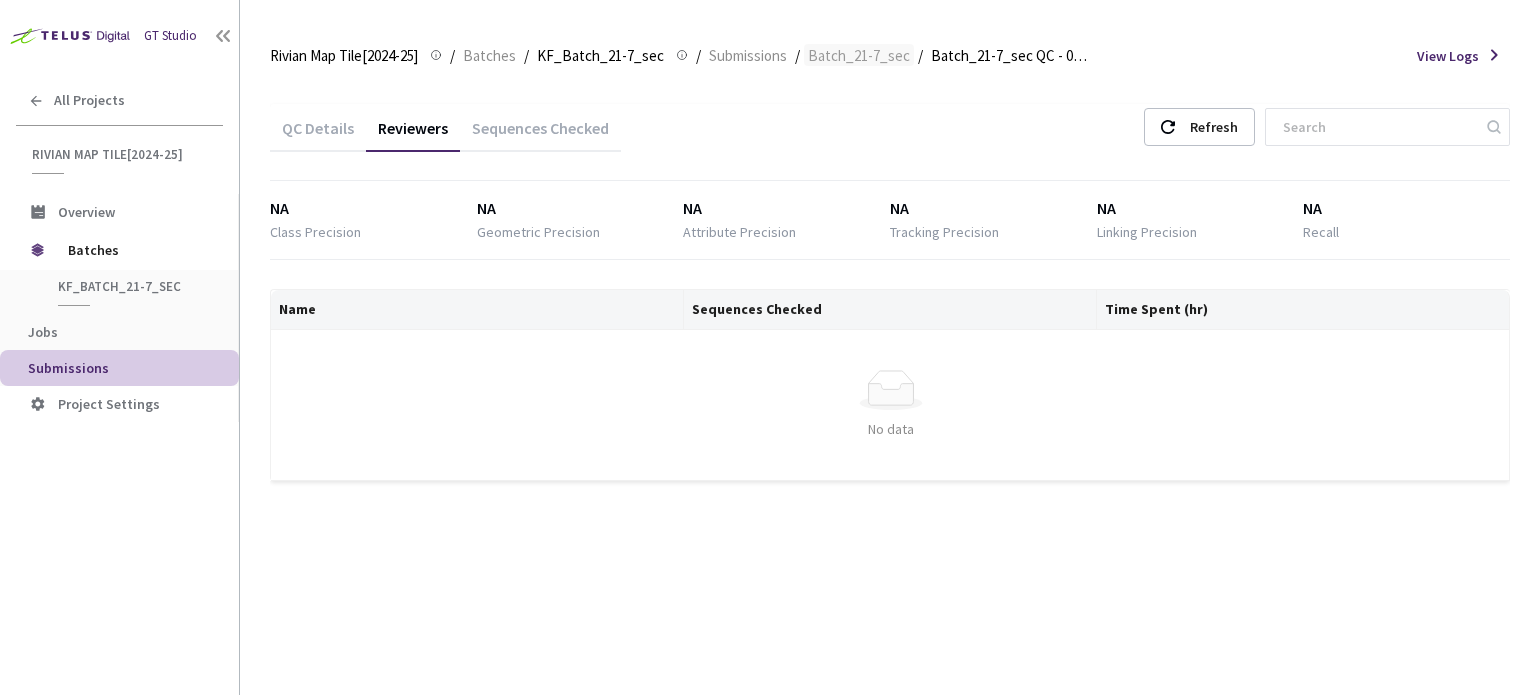 click on "Batch_21-7_sec" at bounding box center (859, 56) 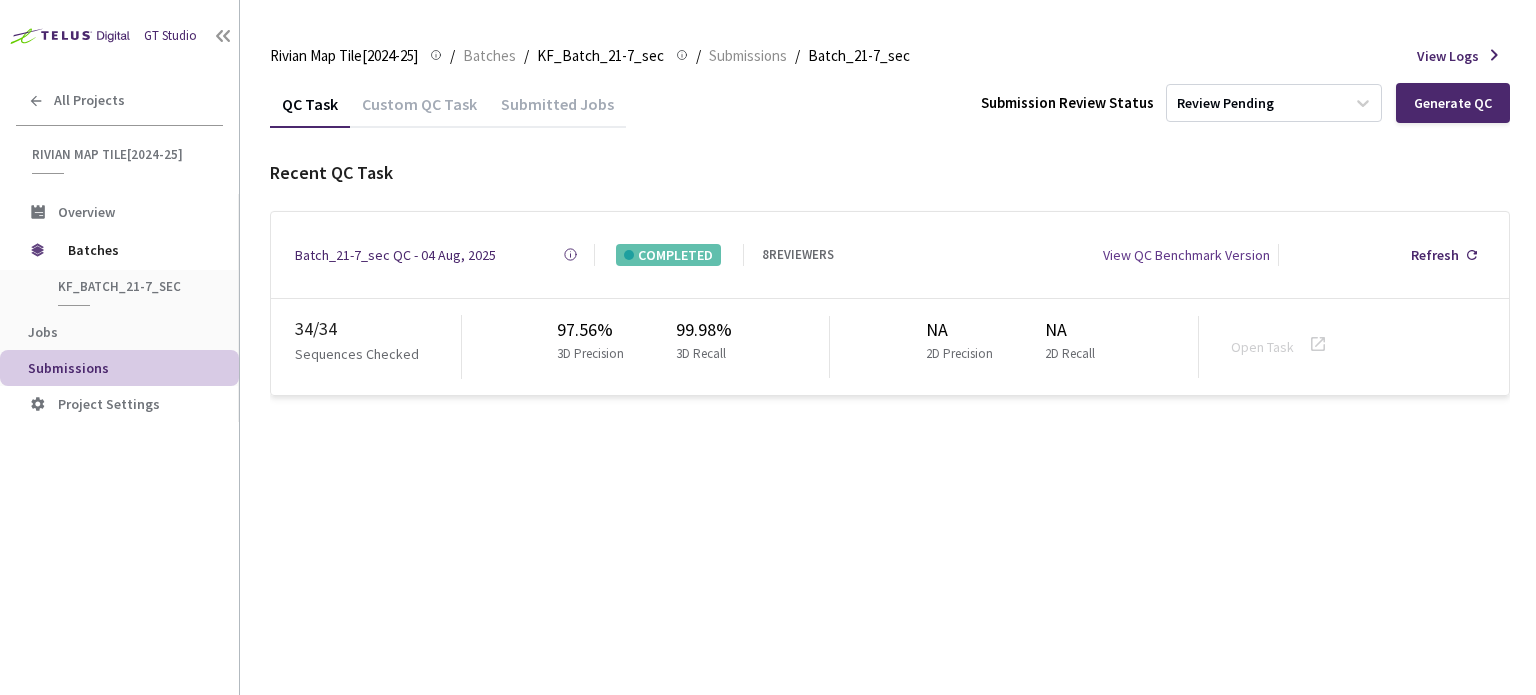 click on "Submitted Jobs" at bounding box center [557, 111] 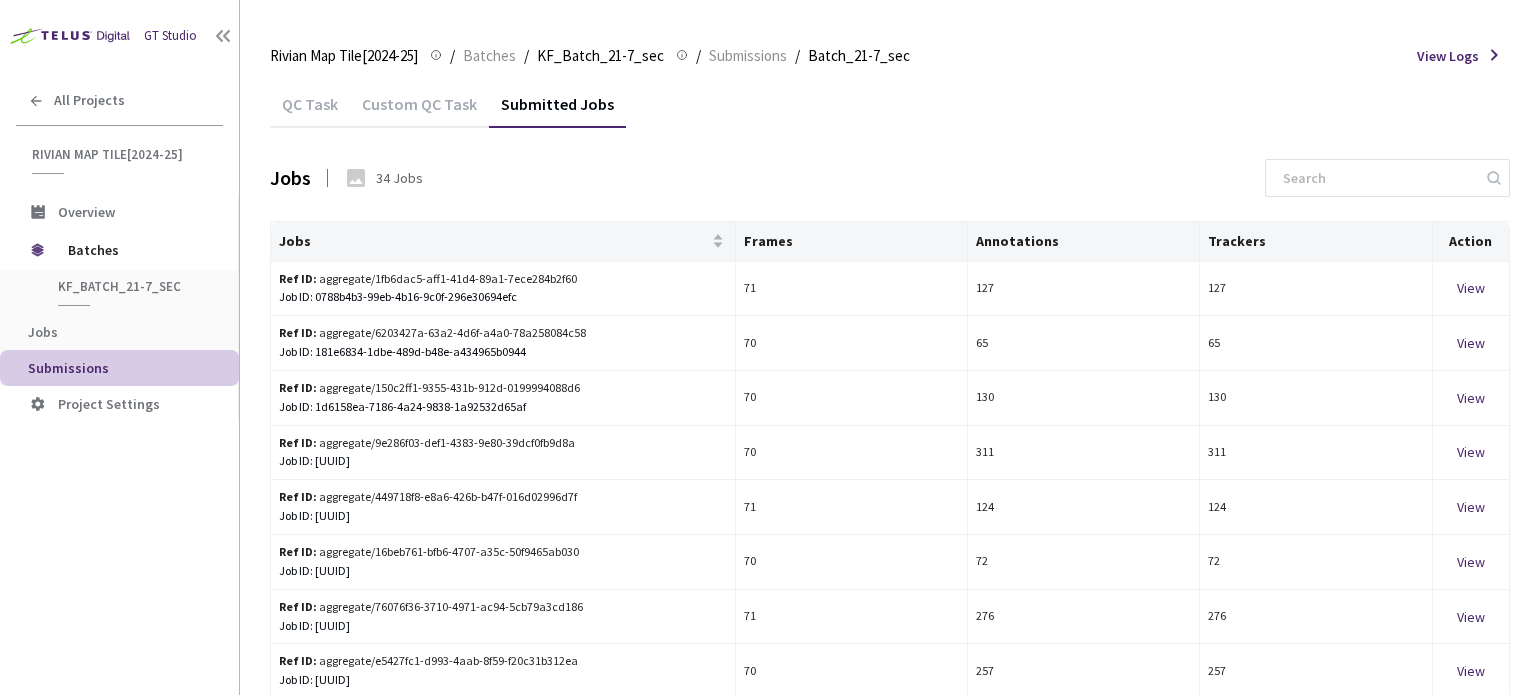 click on "QC Task" at bounding box center [310, 111] 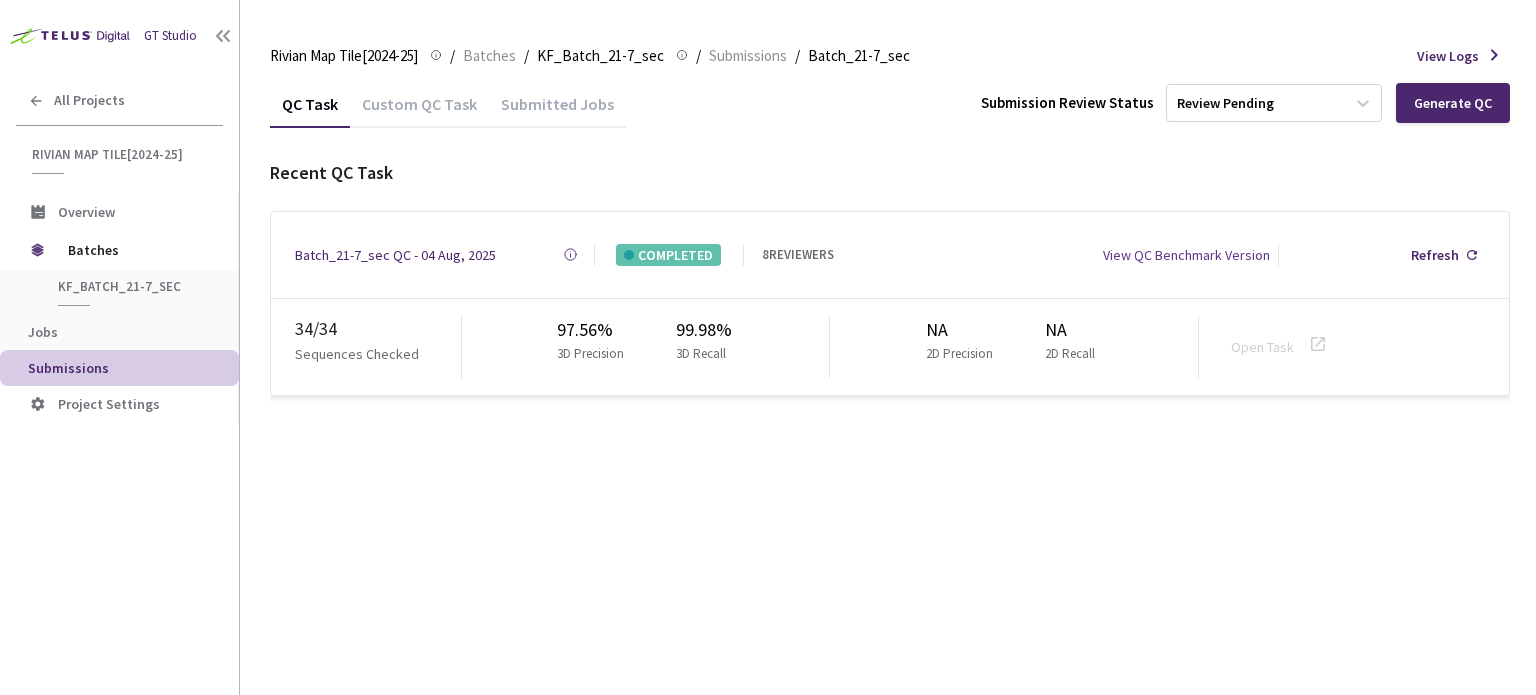 click on "Batch_21-7_sec QC - 04 Aug, 2025     Created at Today at 5:48 AM GMT+2 Created by Sasa Cukovic Frame Interval 1 Sample Size 34 COMPLETED 8  REVIEWERS View QC Benchmark Version Refresh" at bounding box center [890, 255] 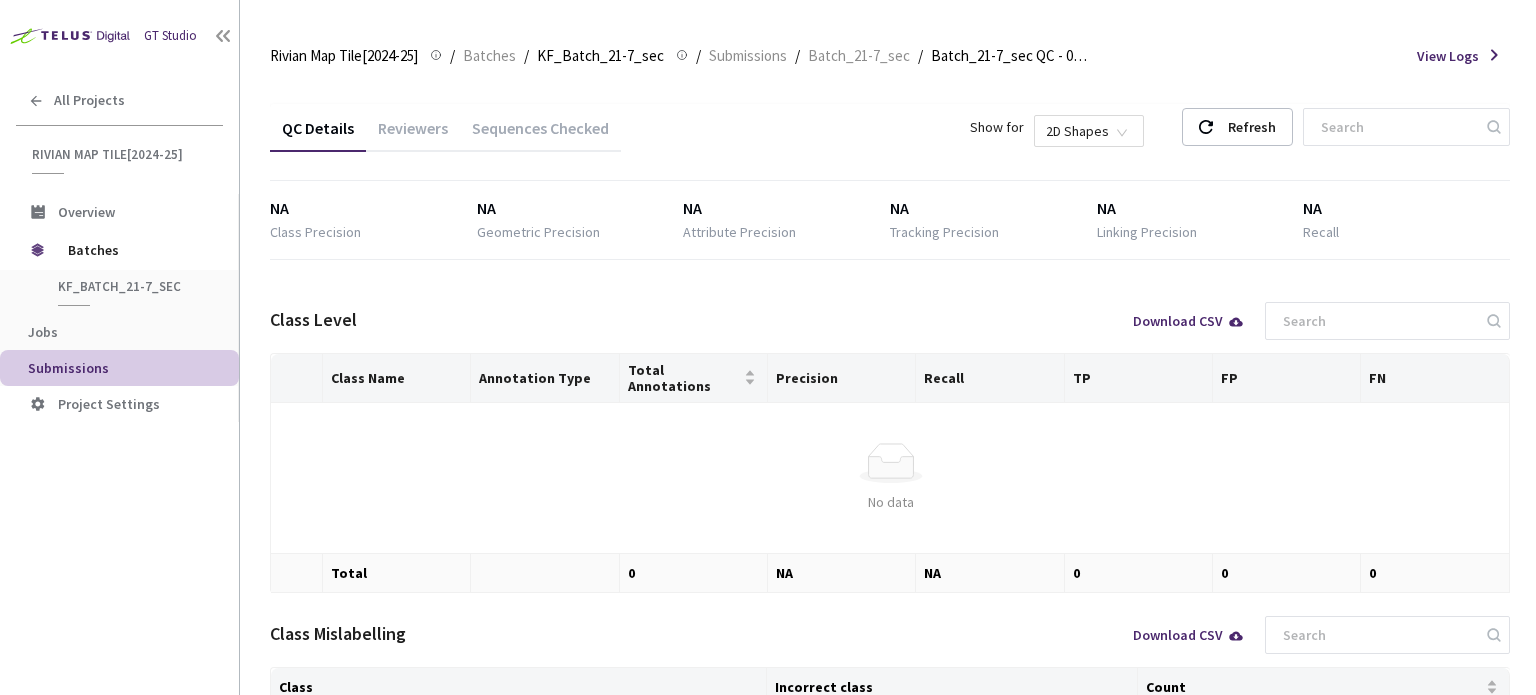 click on "Reviewers" at bounding box center [413, 135] 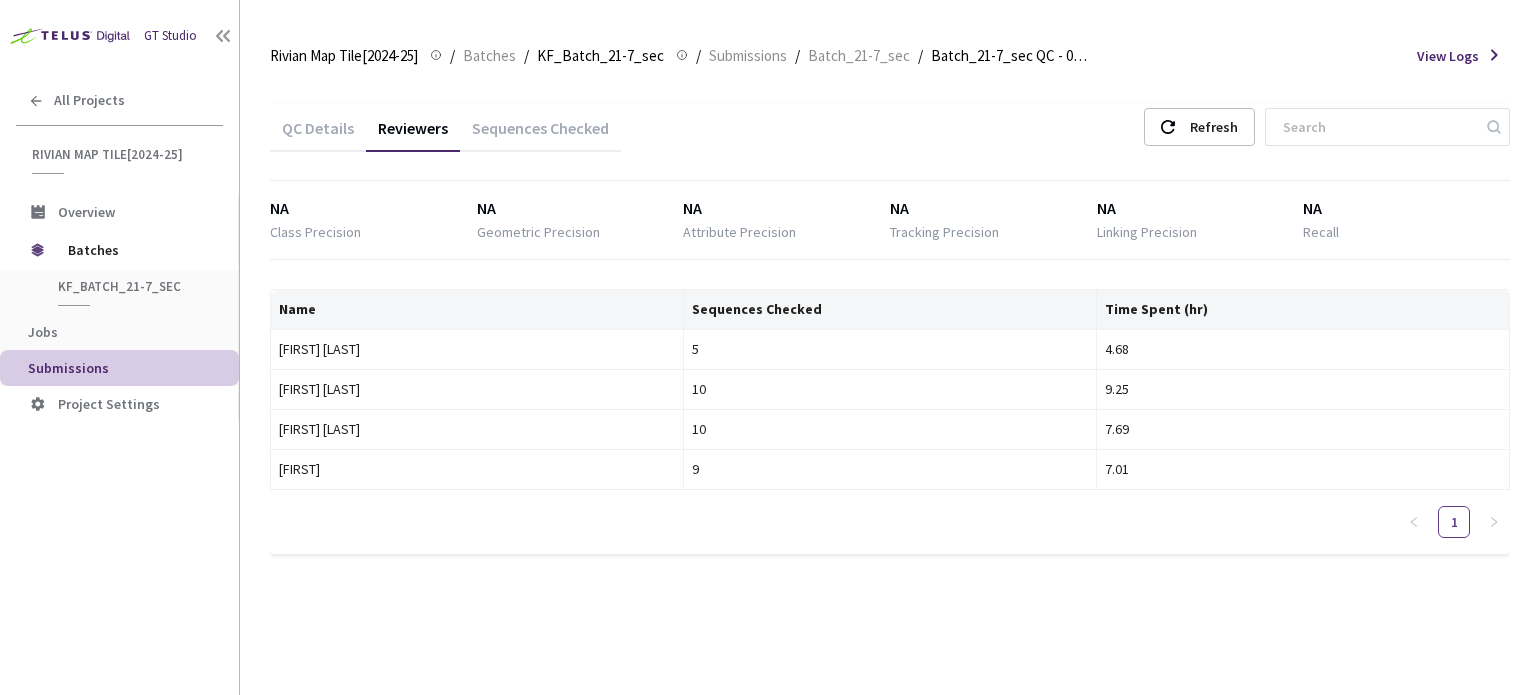 drag, startPoint x: 527, startPoint y: 130, endPoint x: 500, endPoint y: 154, distance: 36.124783 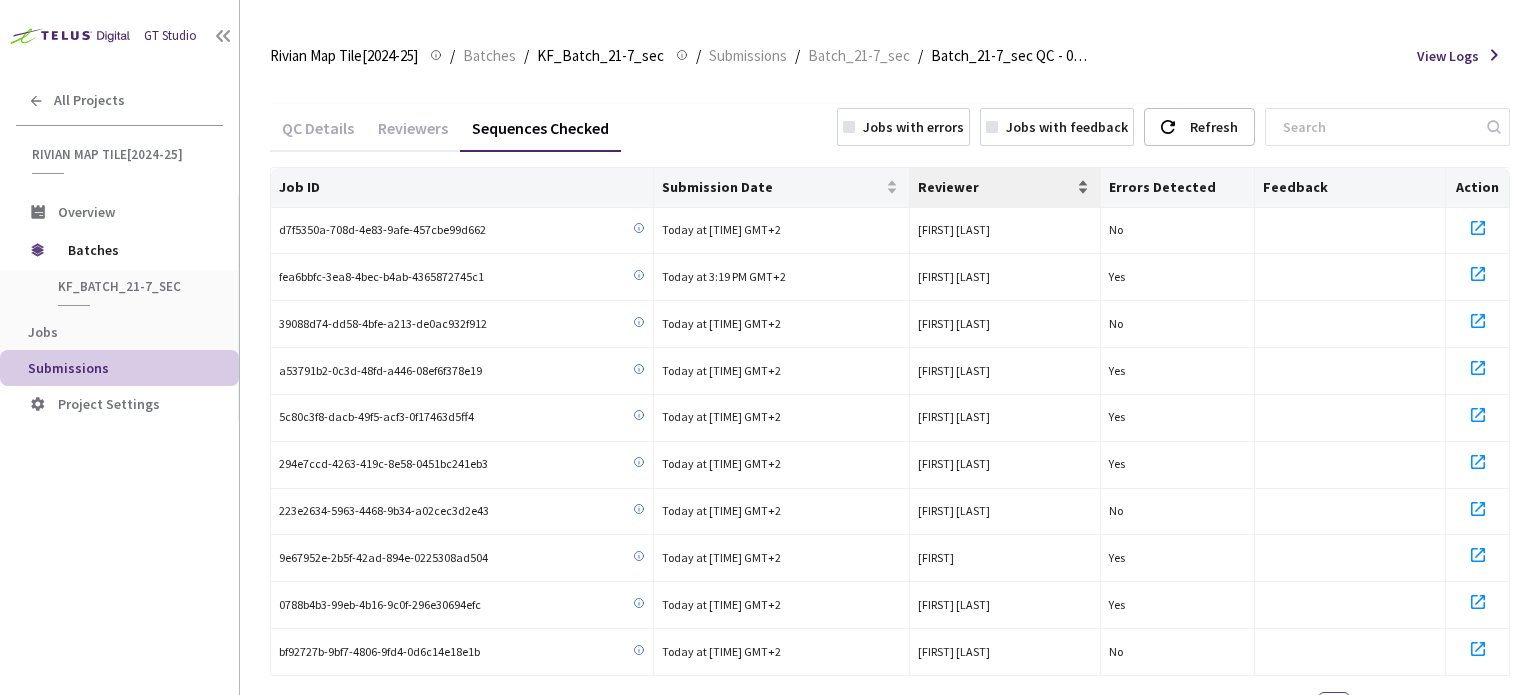 click on "Reviewer" at bounding box center (996, 187) 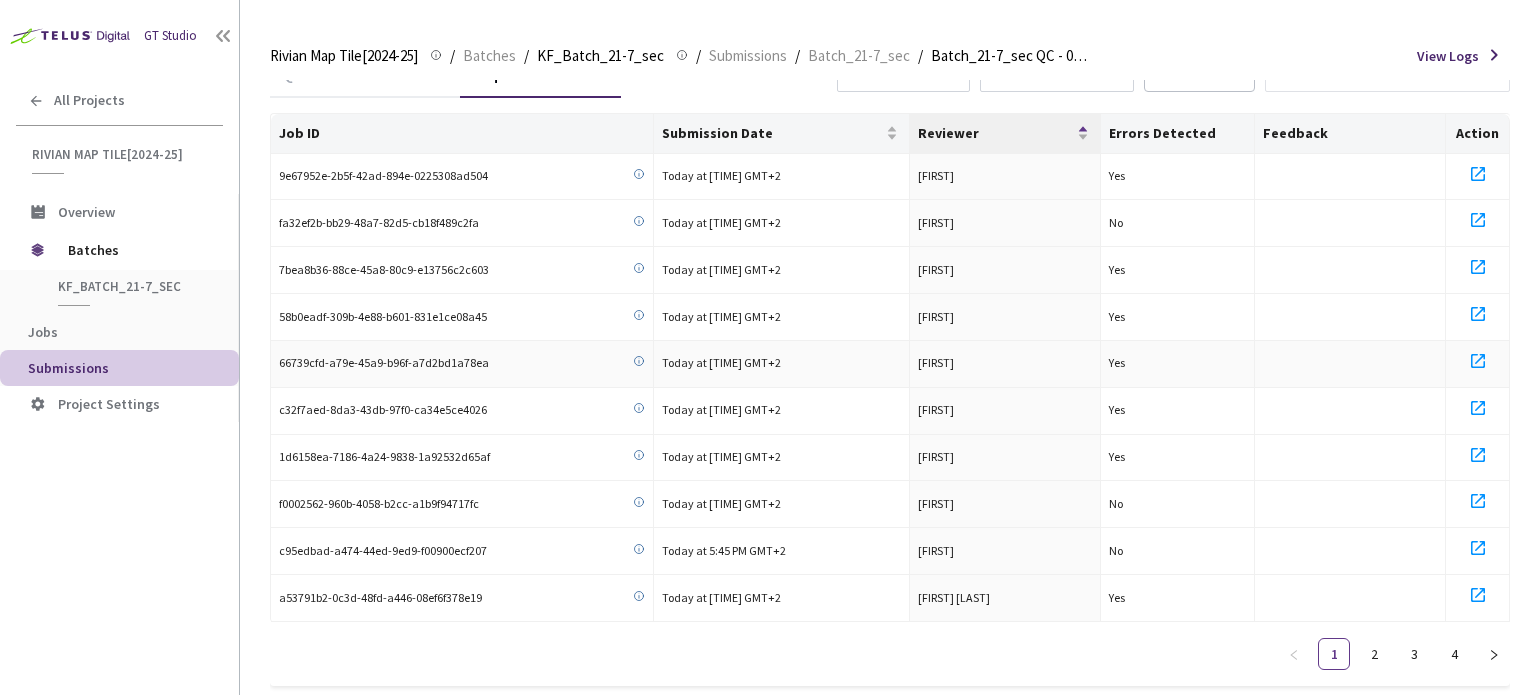 scroll, scrollTop: 84, scrollLeft: 0, axis: vertical 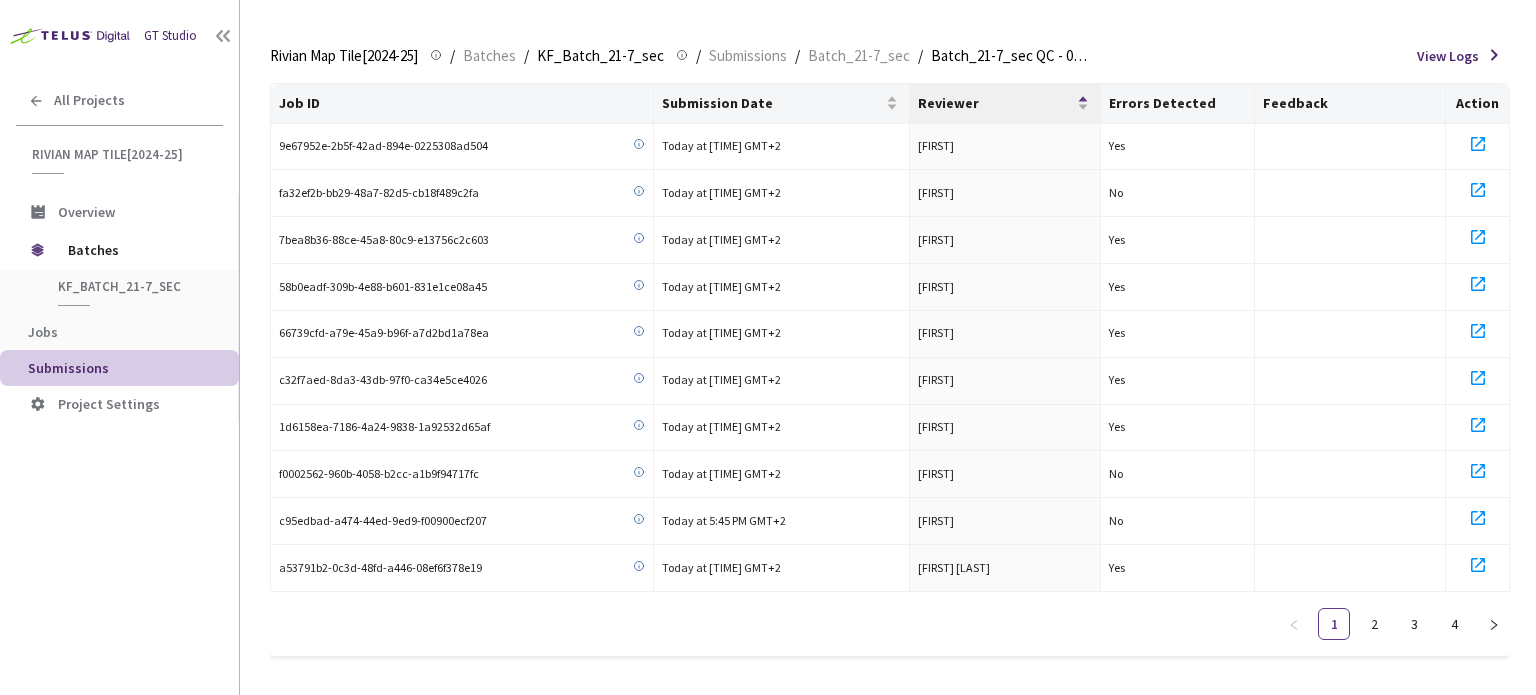 click on "1 2 3 4" at bounding box center [1394, 624] 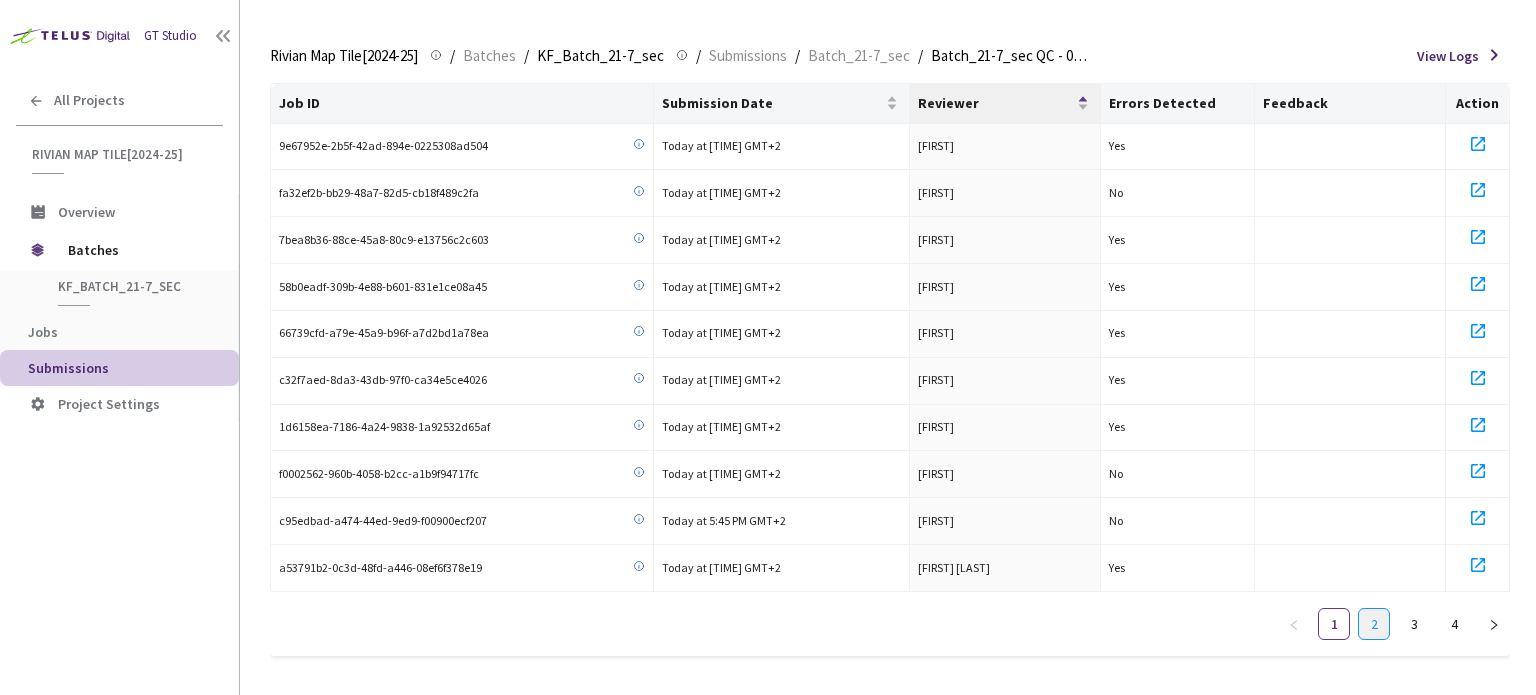 click on "2" at bounding box center (1374, 624) 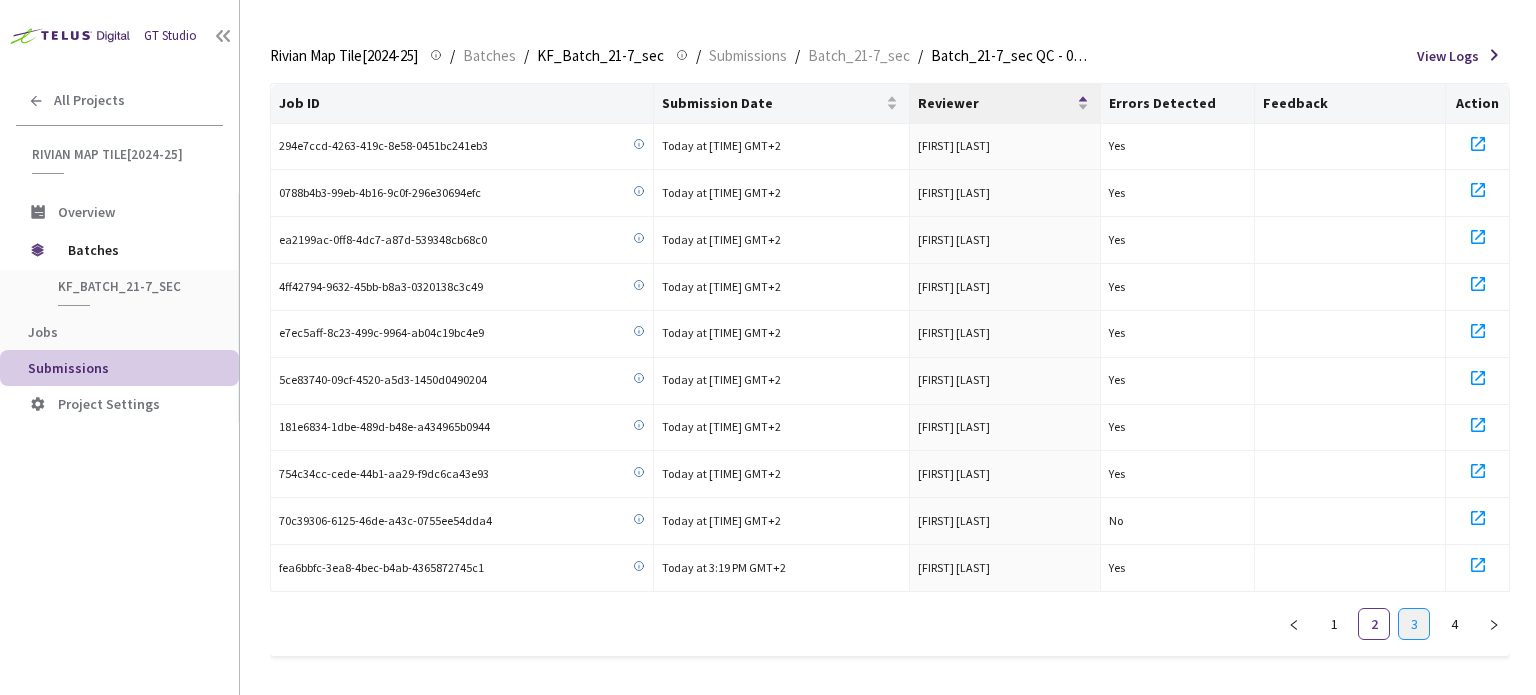click on "3" at bounding box center (1414, 624) 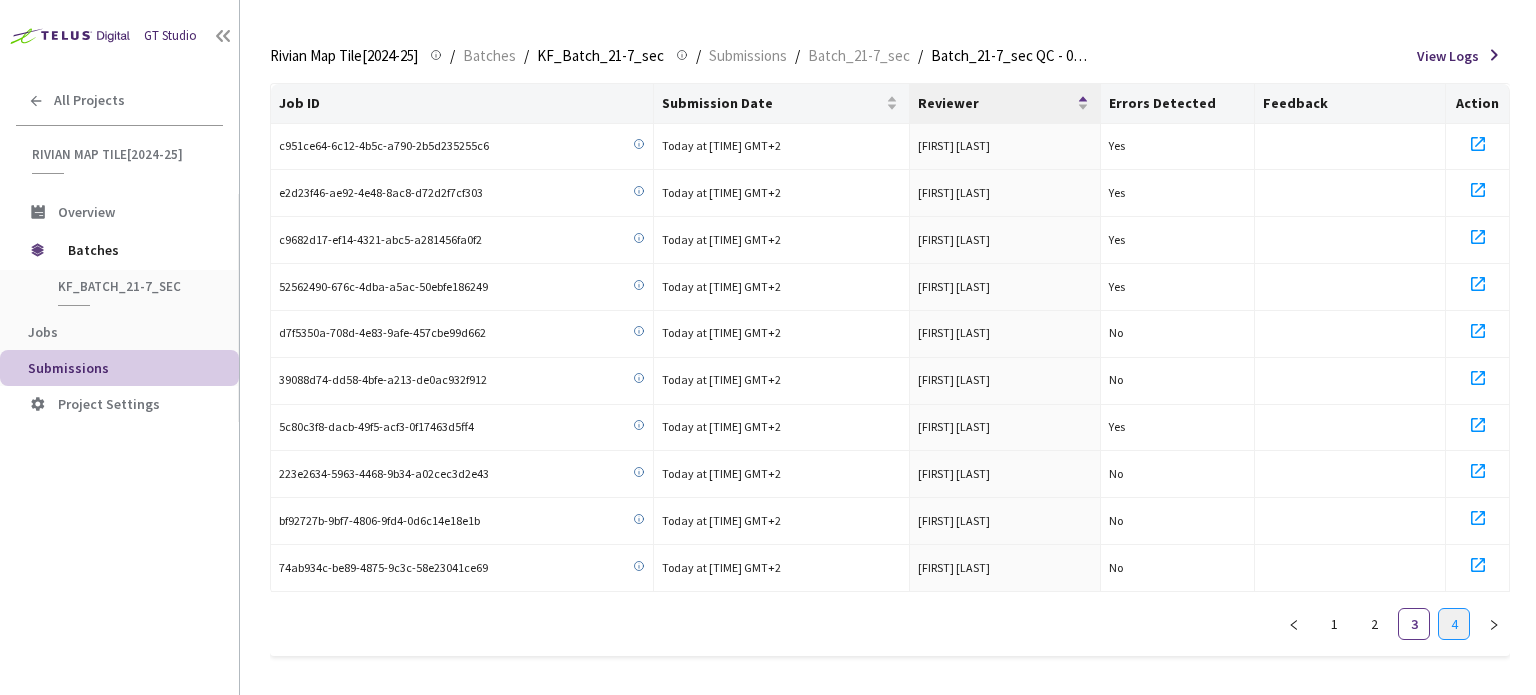 click on "4" at bounding box center (1454, 624) 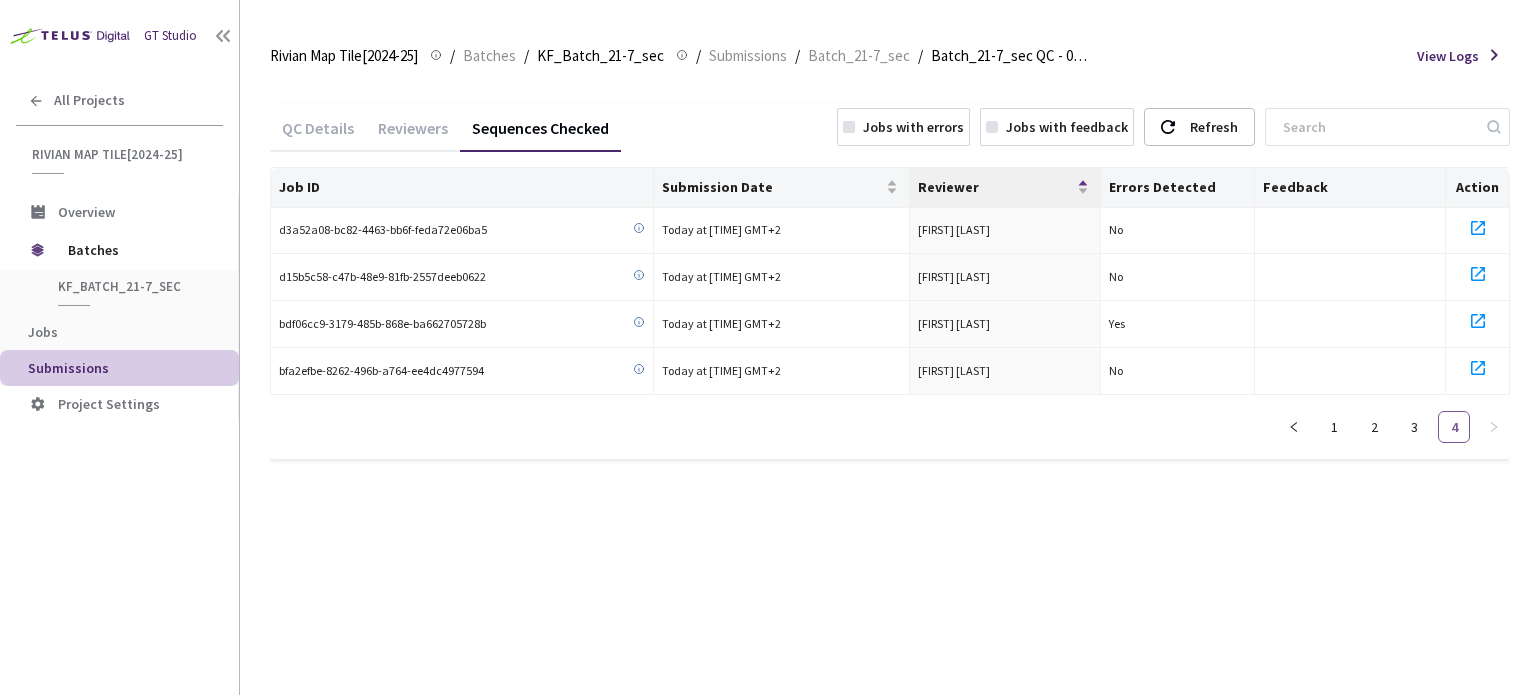 scroll, scrollTop: 0, scrollLeft: 0, axis: both 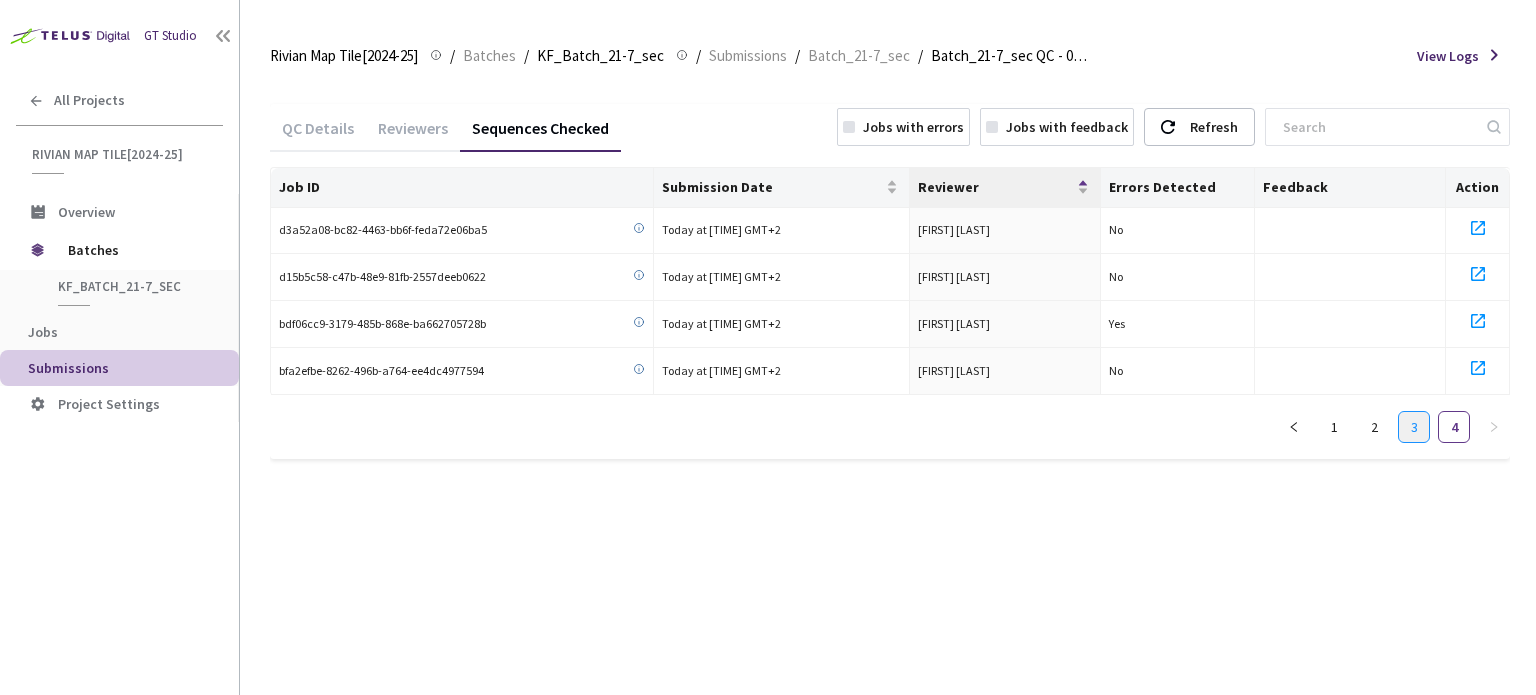 click on "3" at bounding box center (1414, 427) 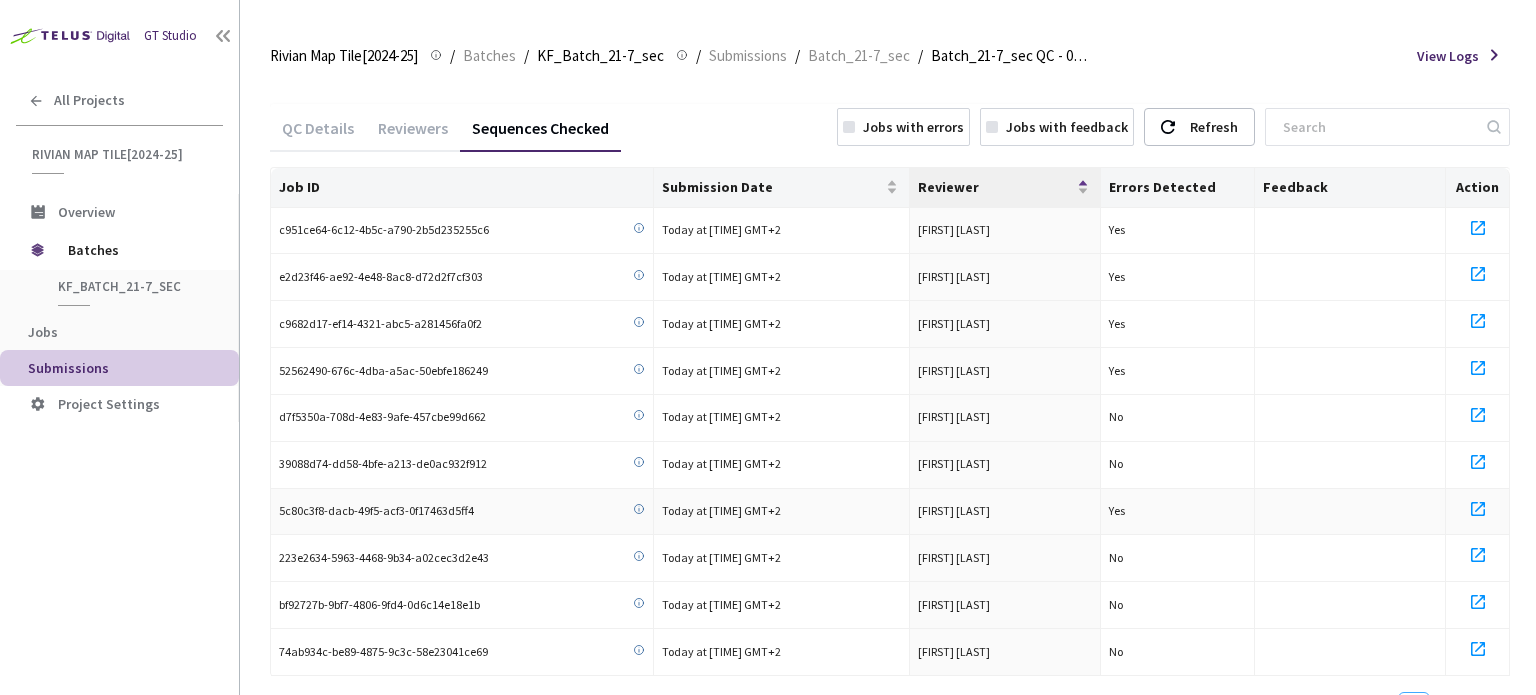 scroll, scrollTop: 84, scrollLeft: 0, axis: vertical 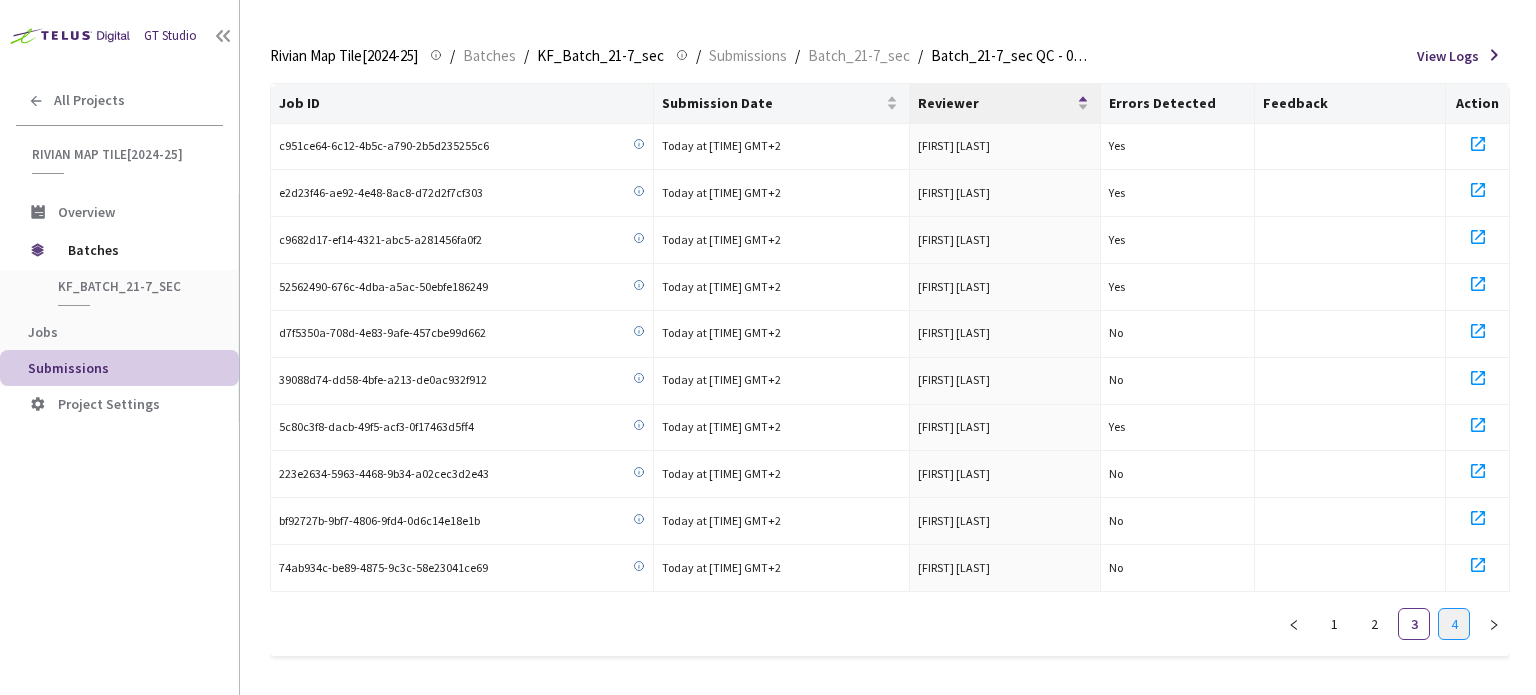 click on "4" at bounding box center (1454, 624) 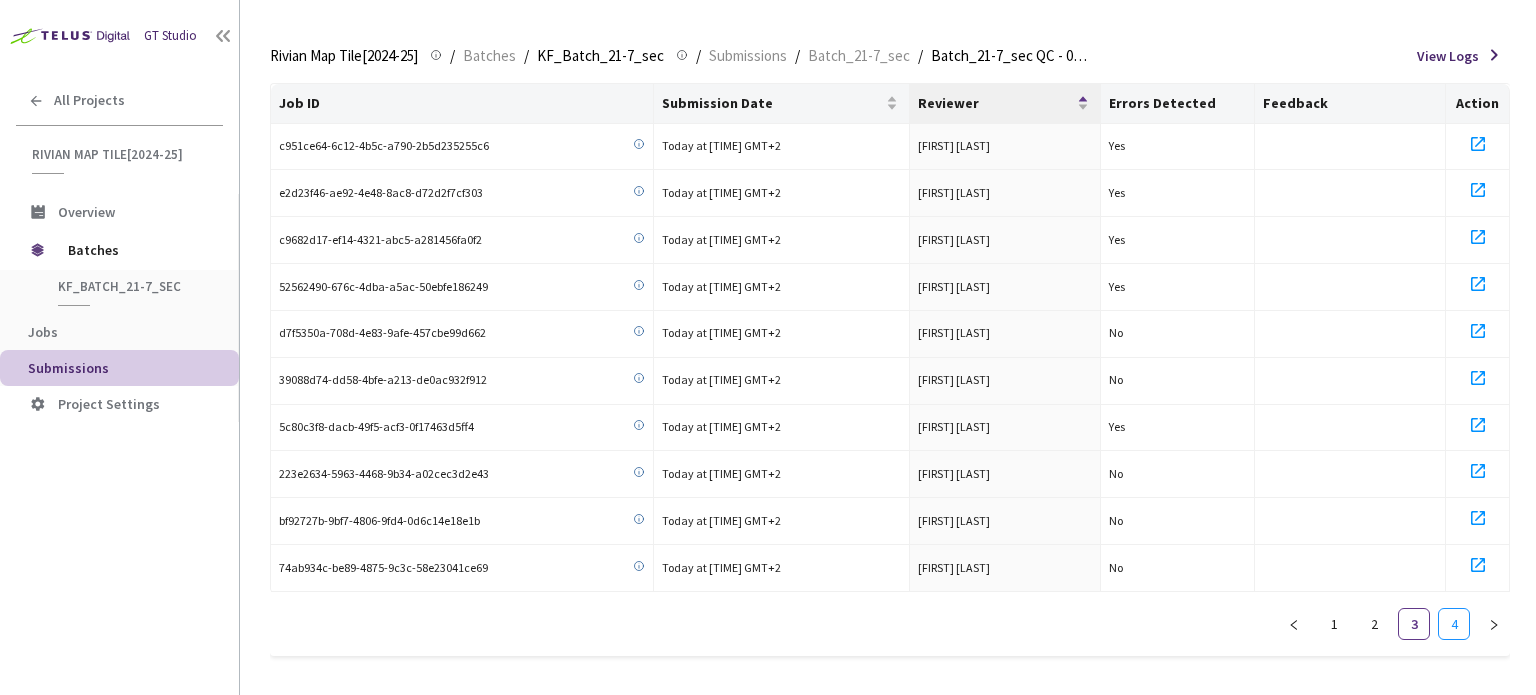 scroll, scrollTop: 0, scrollLeft: 0, axis: both 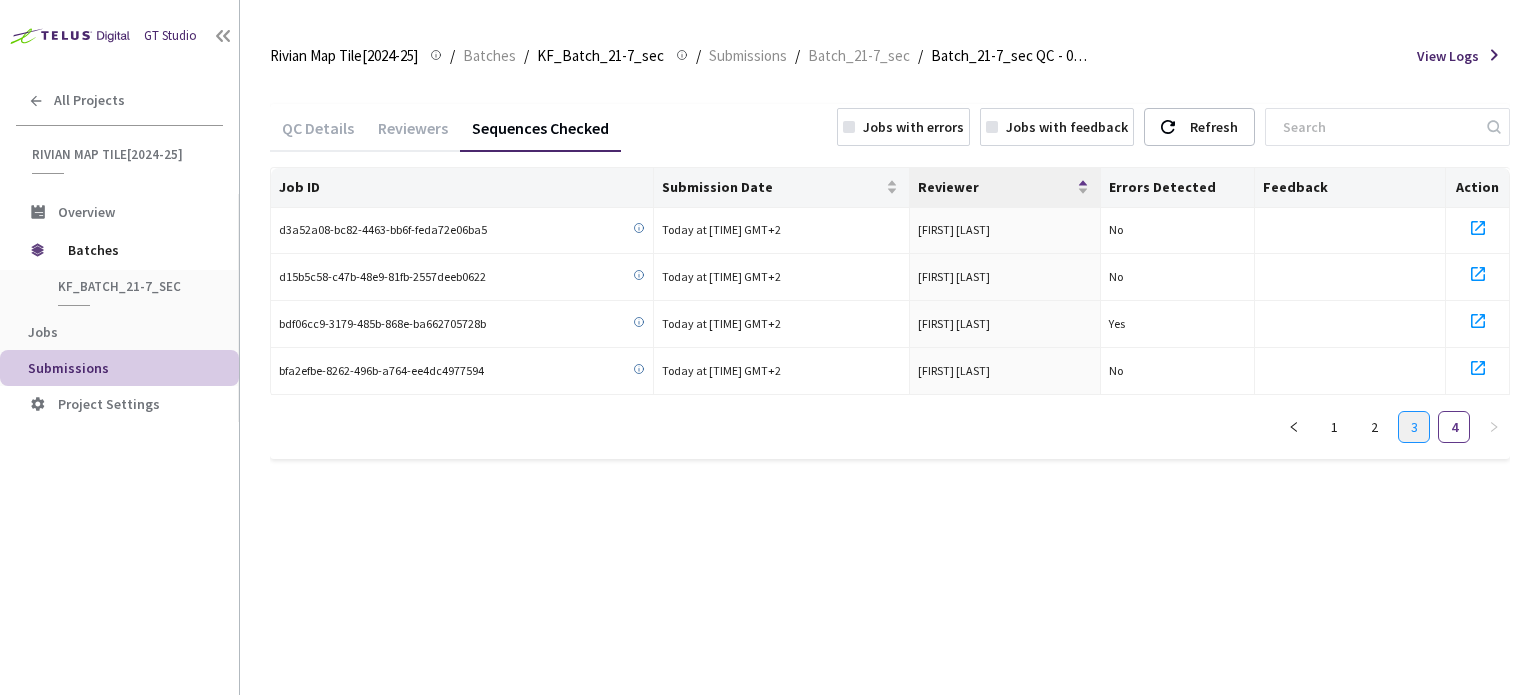 click on "3" at bounding box center (1414, 427) 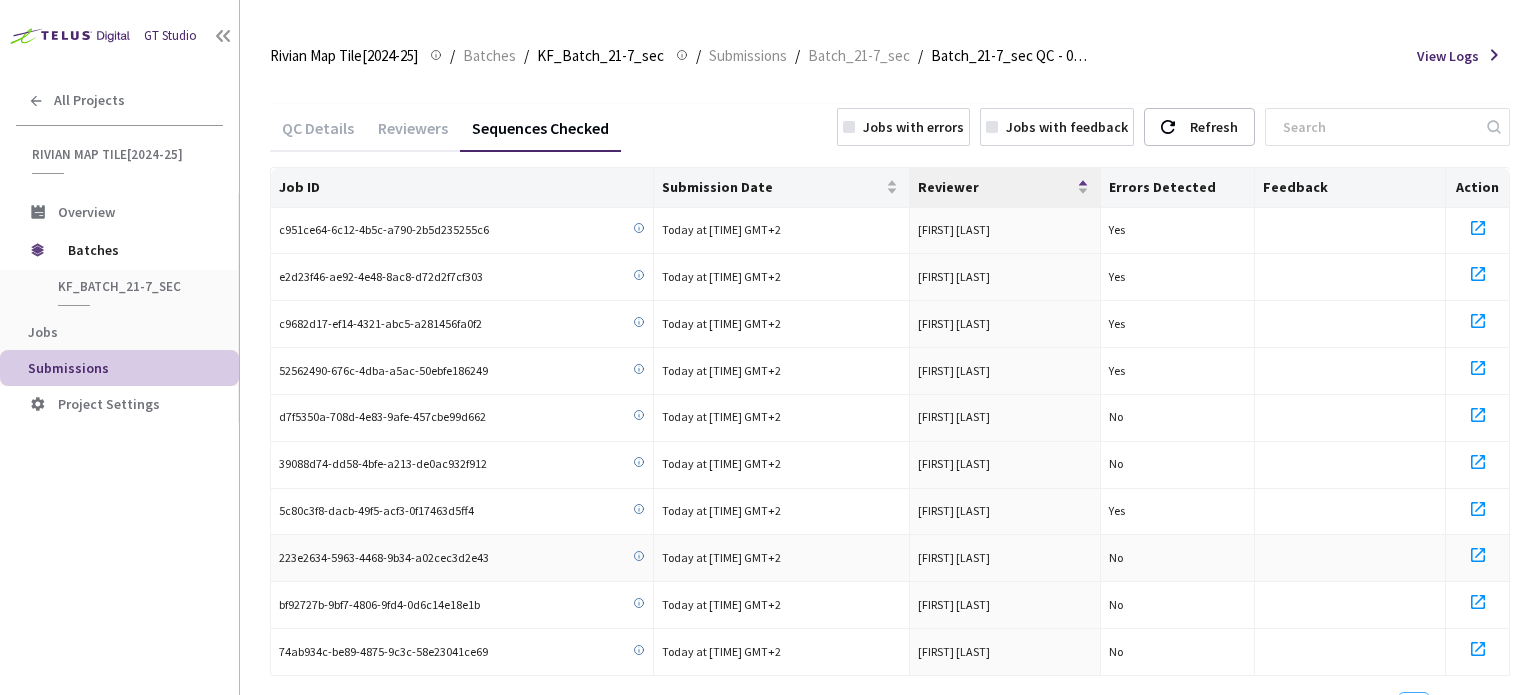 scroll, scrollTop: 84, scrollLeft: 0, axis: vertical 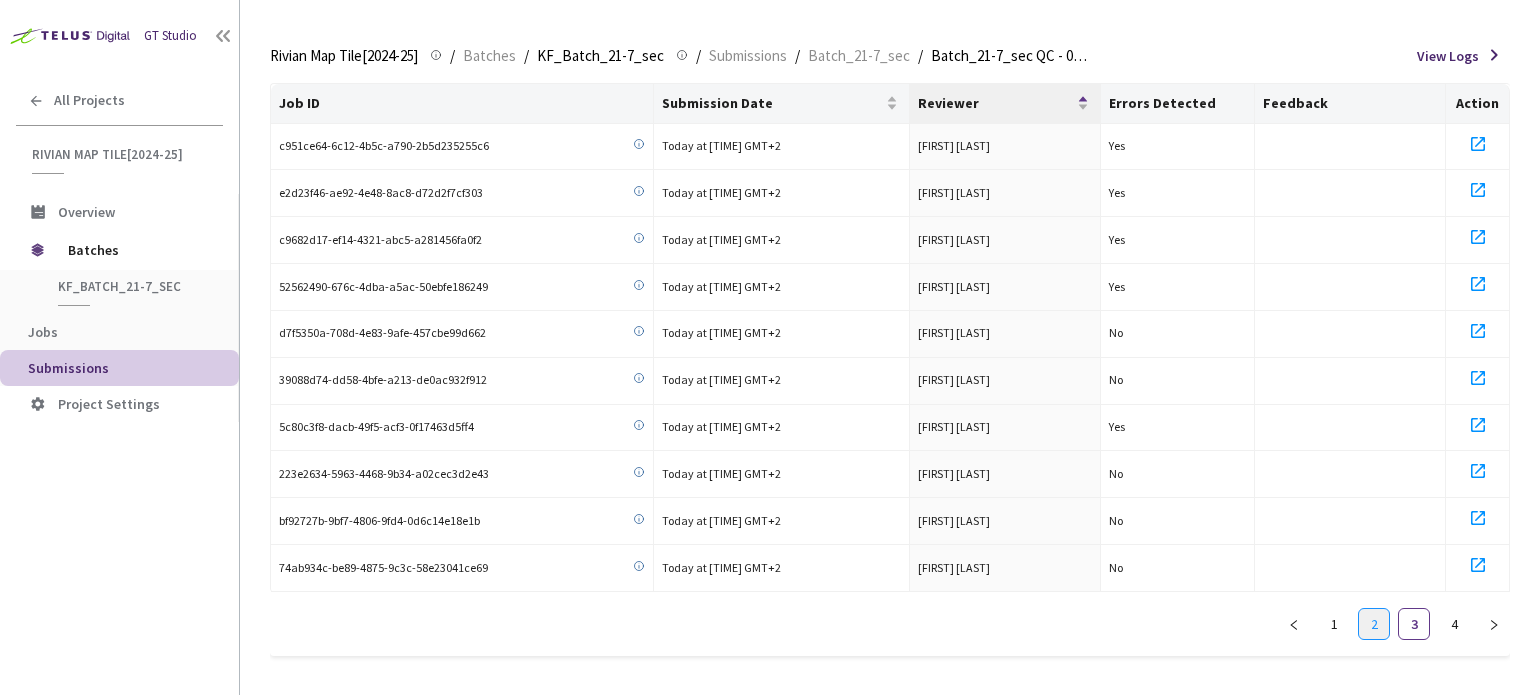 click on "2" at bounding box center (1374, 624) 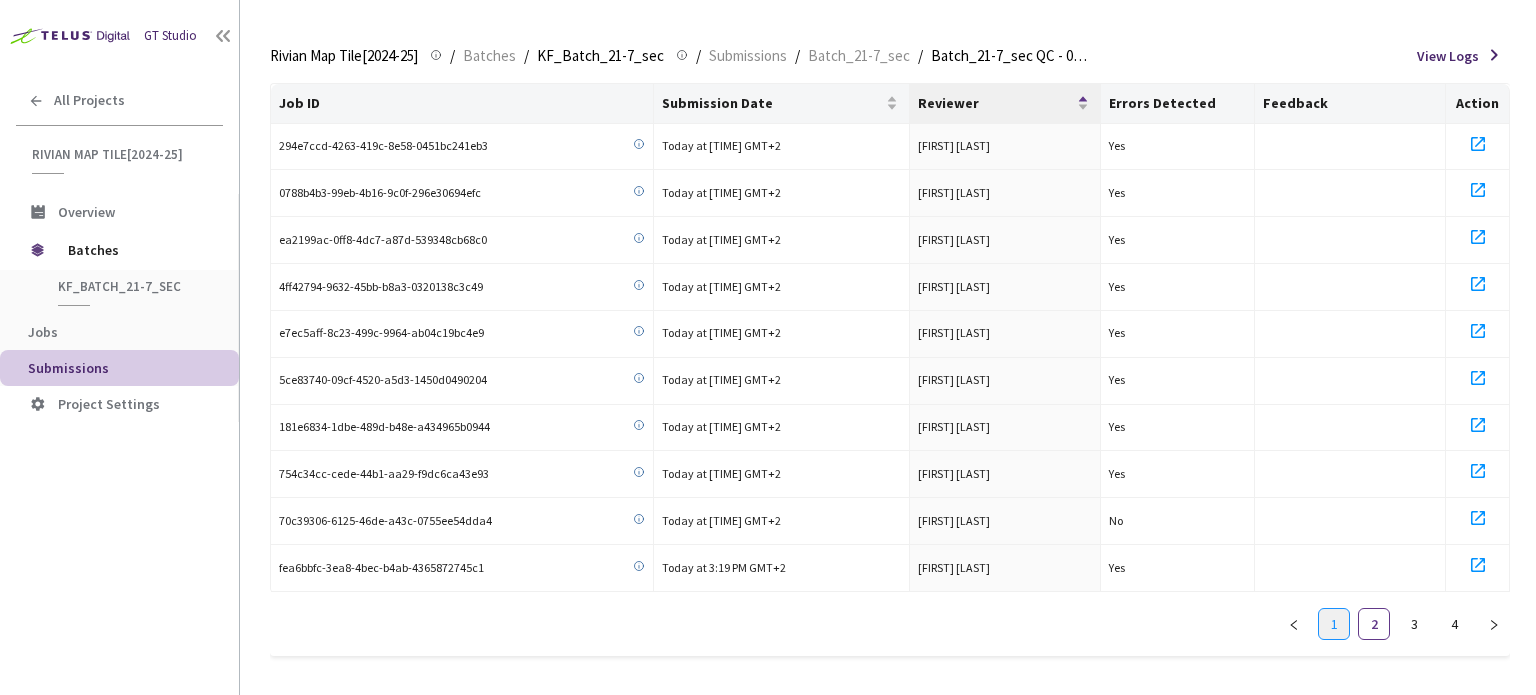 click on "1" at bounding box center (1334, 624) 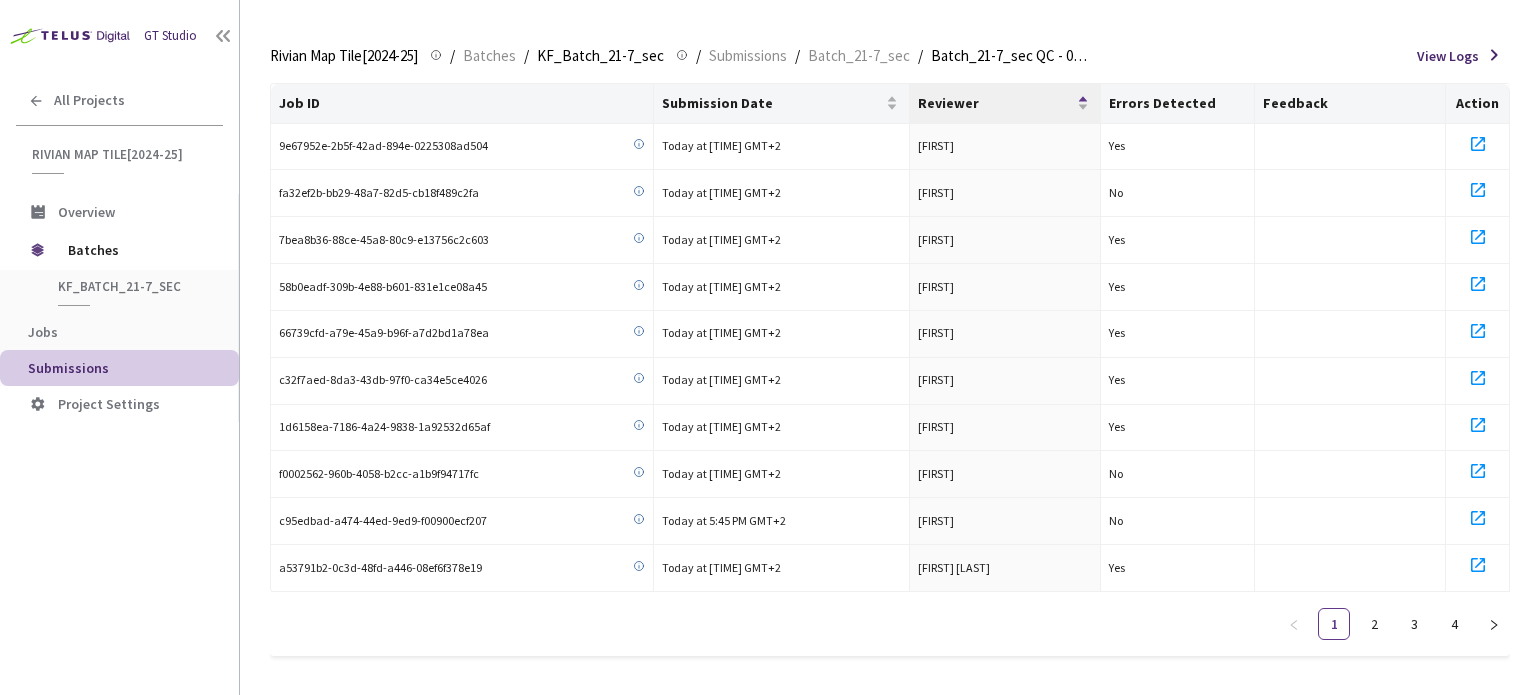 drag, startPoint x: 837, startPoint y: 615, endPoint x: 967, endPoint y: 624, distance: 130.31117 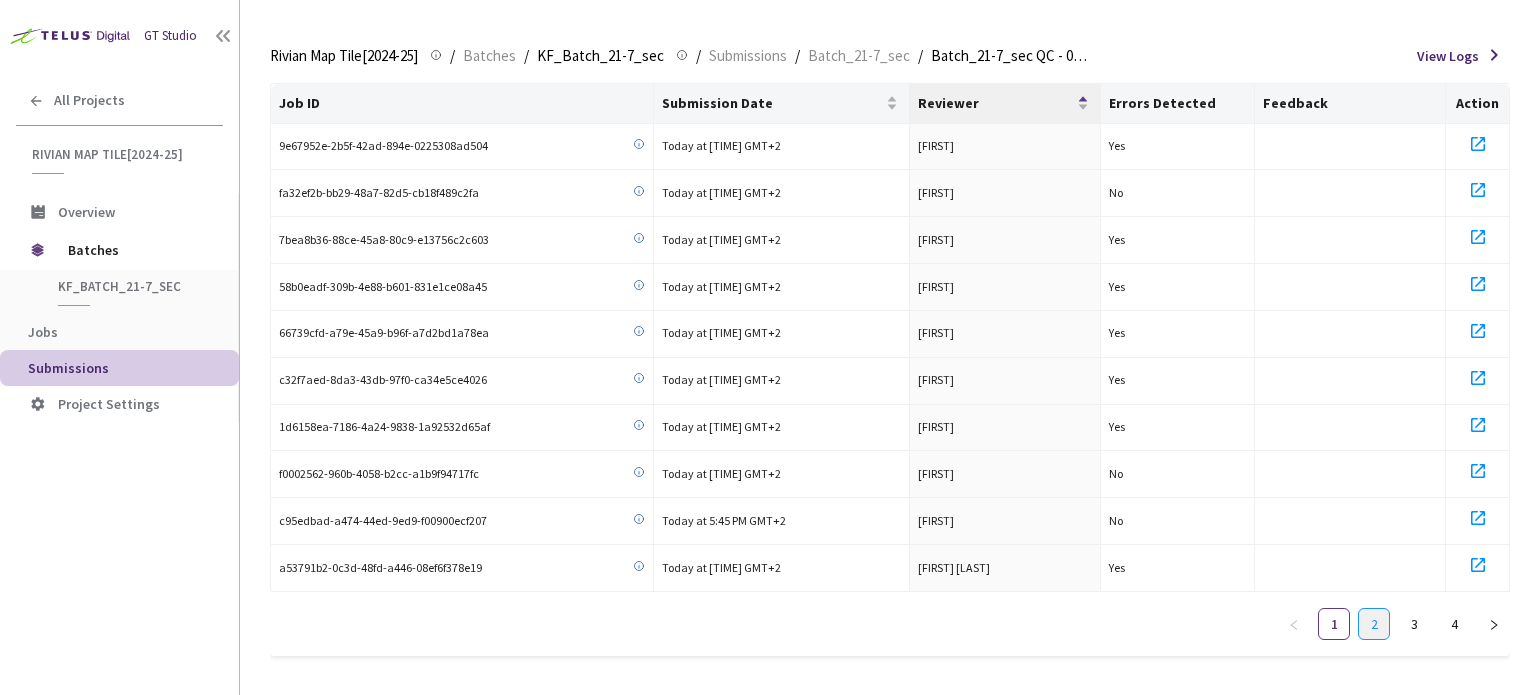 click on "2" at bounding box center [1374, 624] 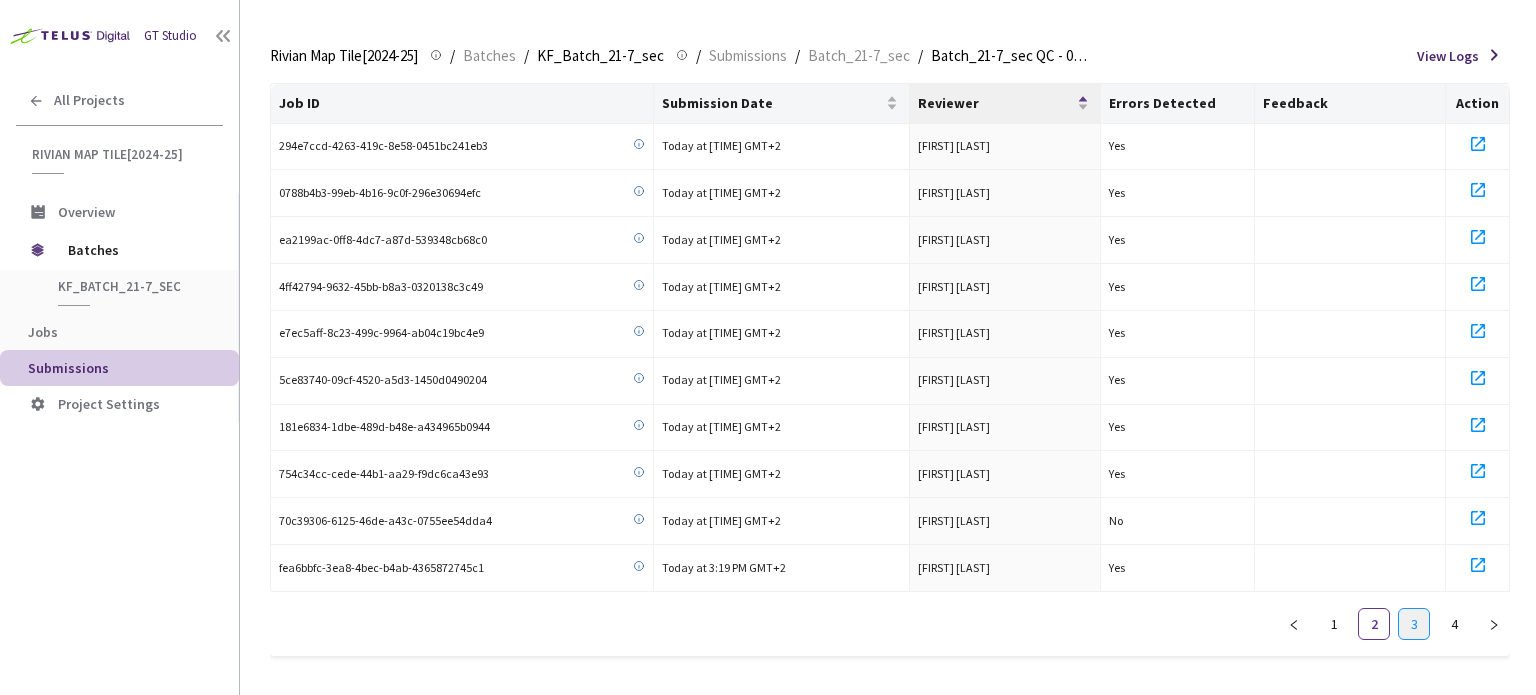 click on "3" at bounding box center (1414, 624) 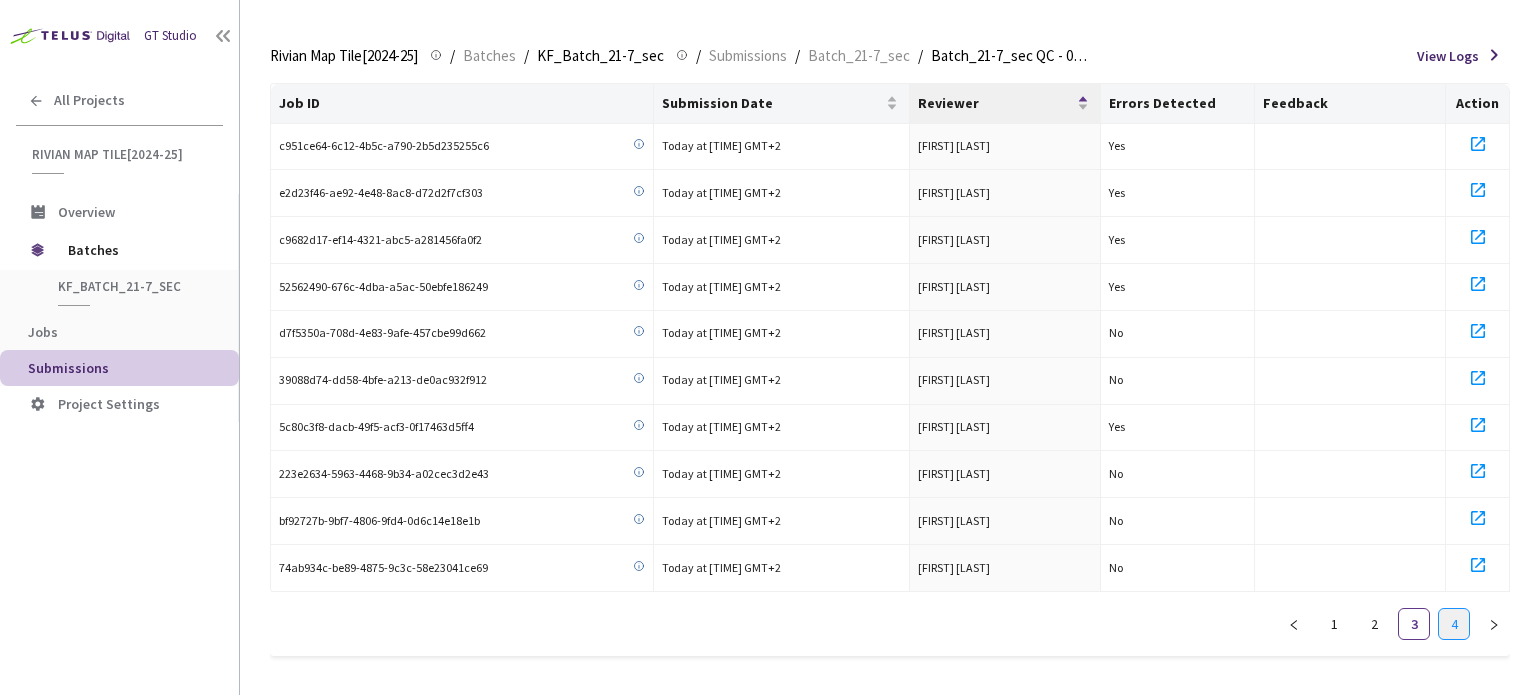 click on "4" at bounding box center [1454, 624] 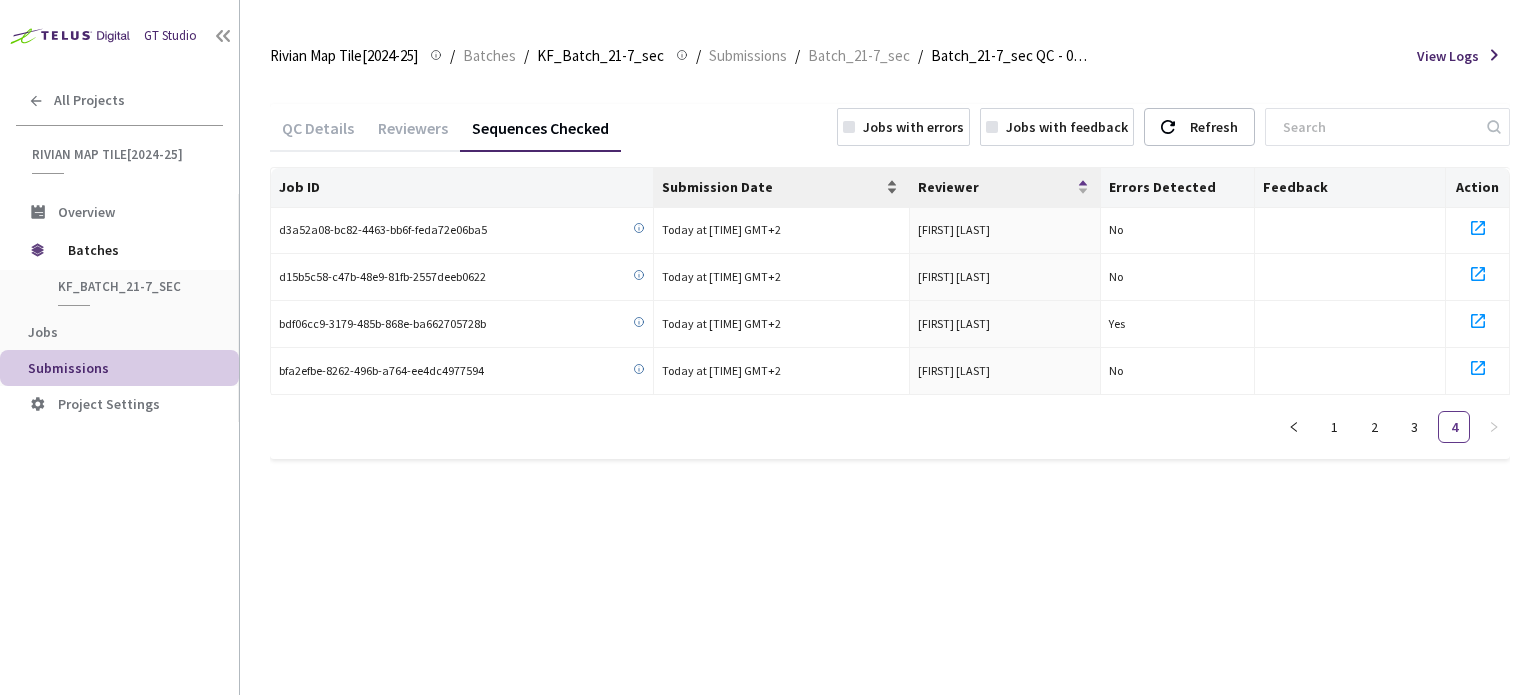 click on "Submission Date" at bounding box center [771, 187] 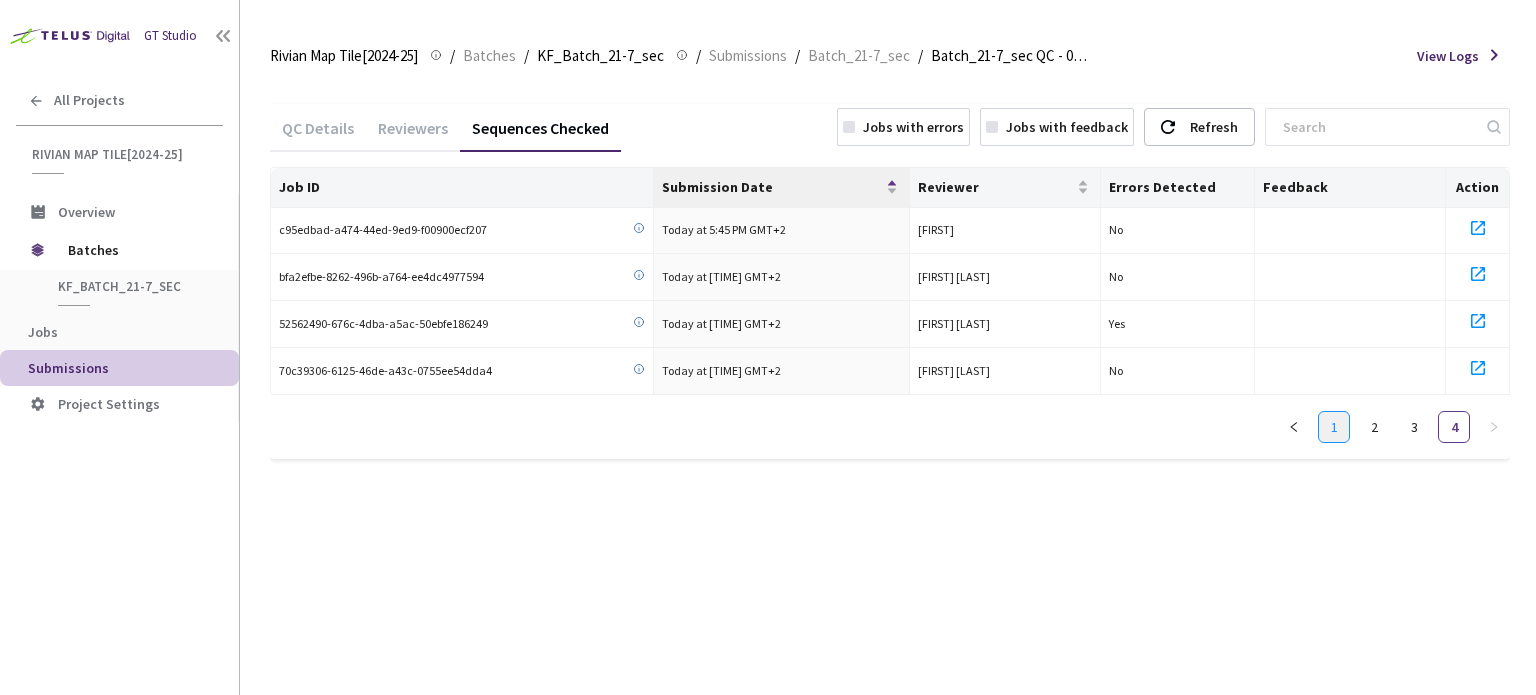 click on "1" at bounding box center (1334, 427) 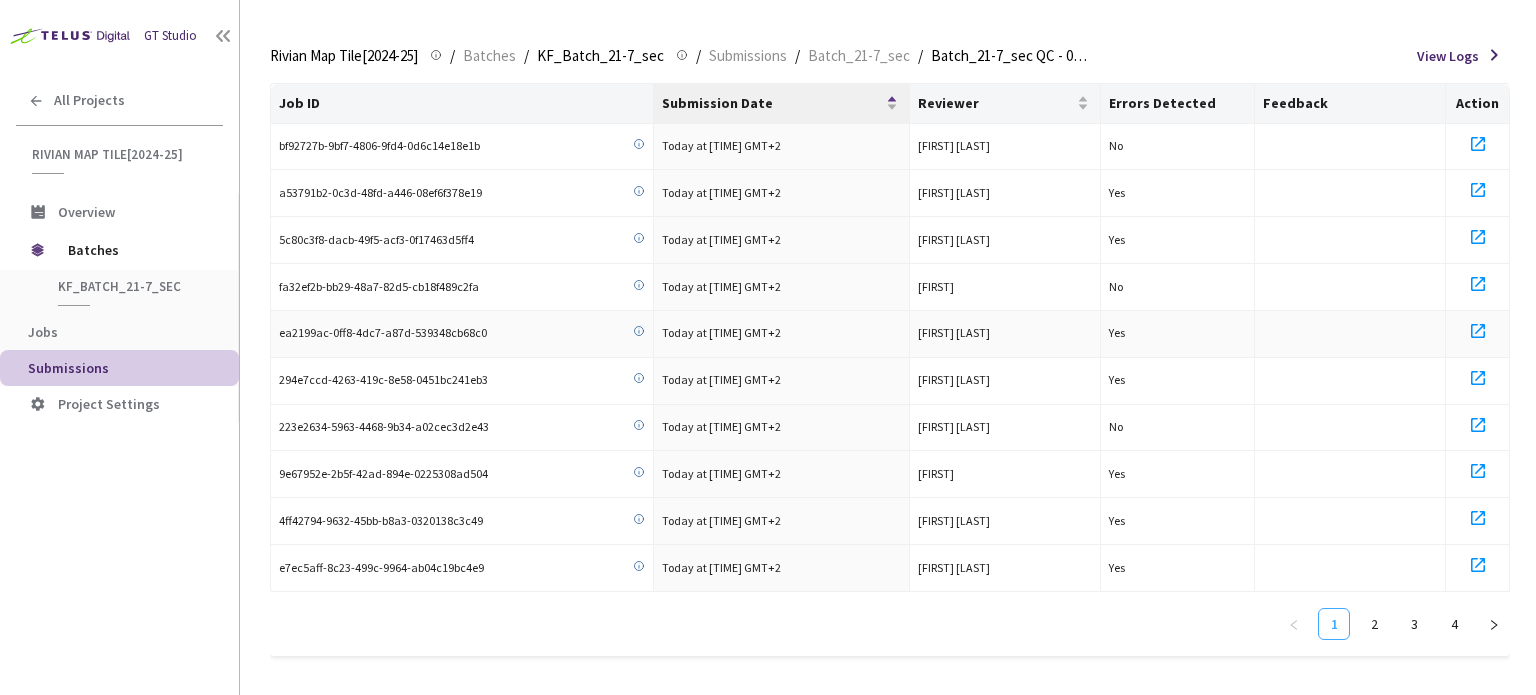 scroll, scrollTop: 0, scrollLeft: 0, axis: both 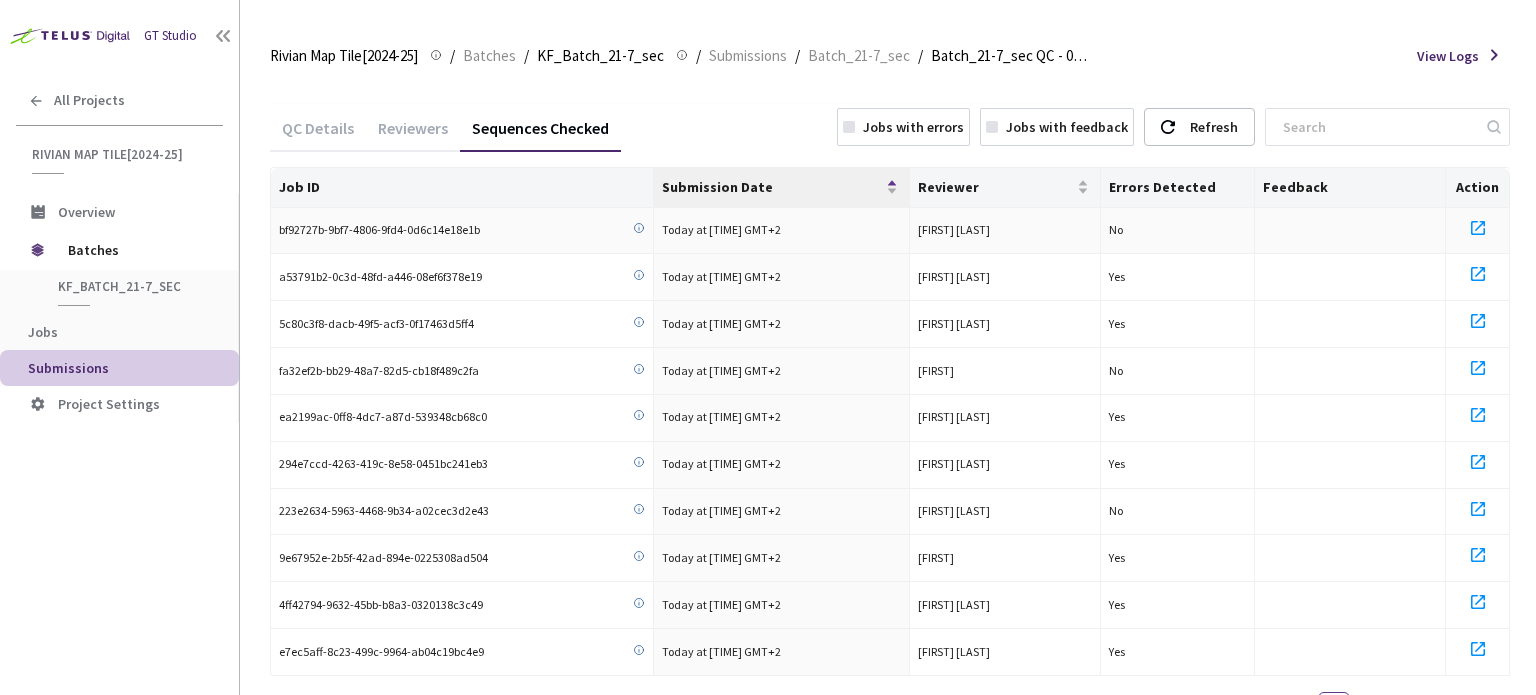 click 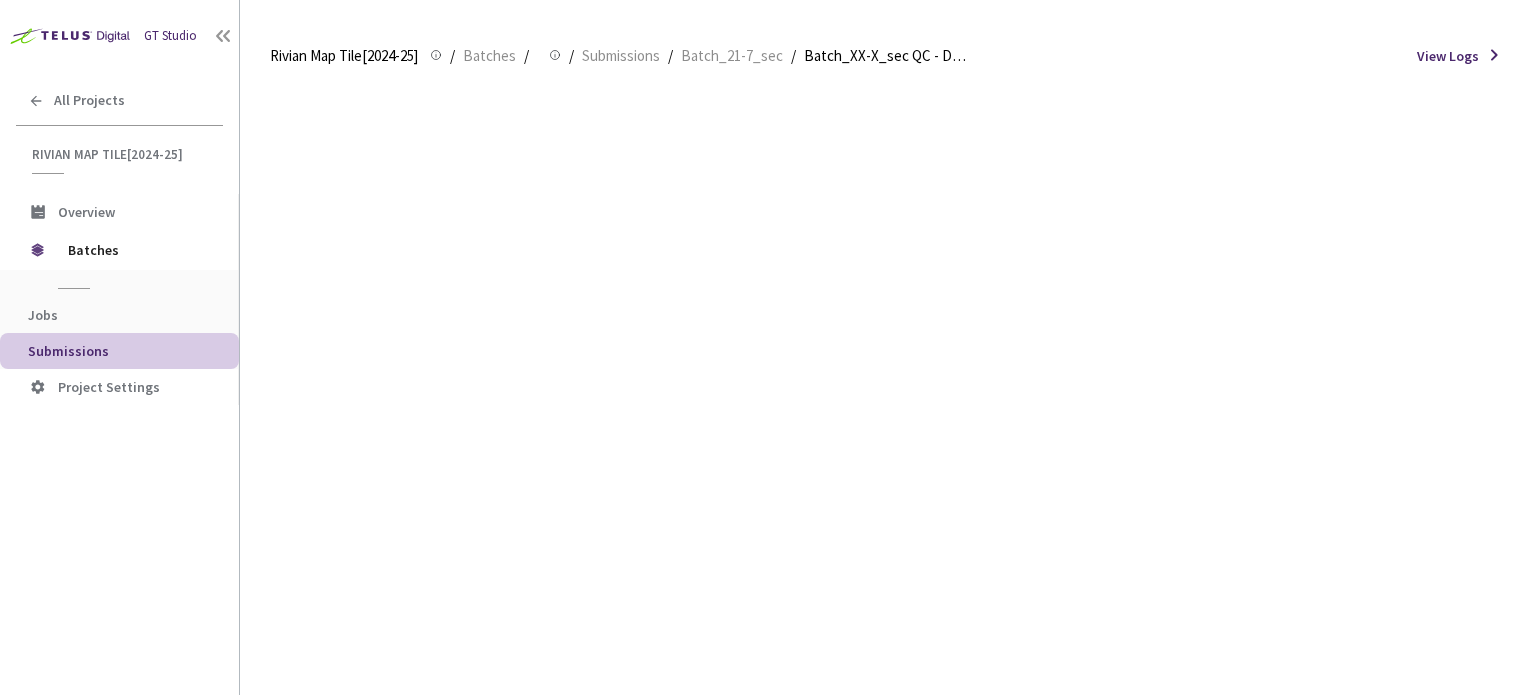 scroll, scrollTop: 0, scrollLeft: 0, axis: both 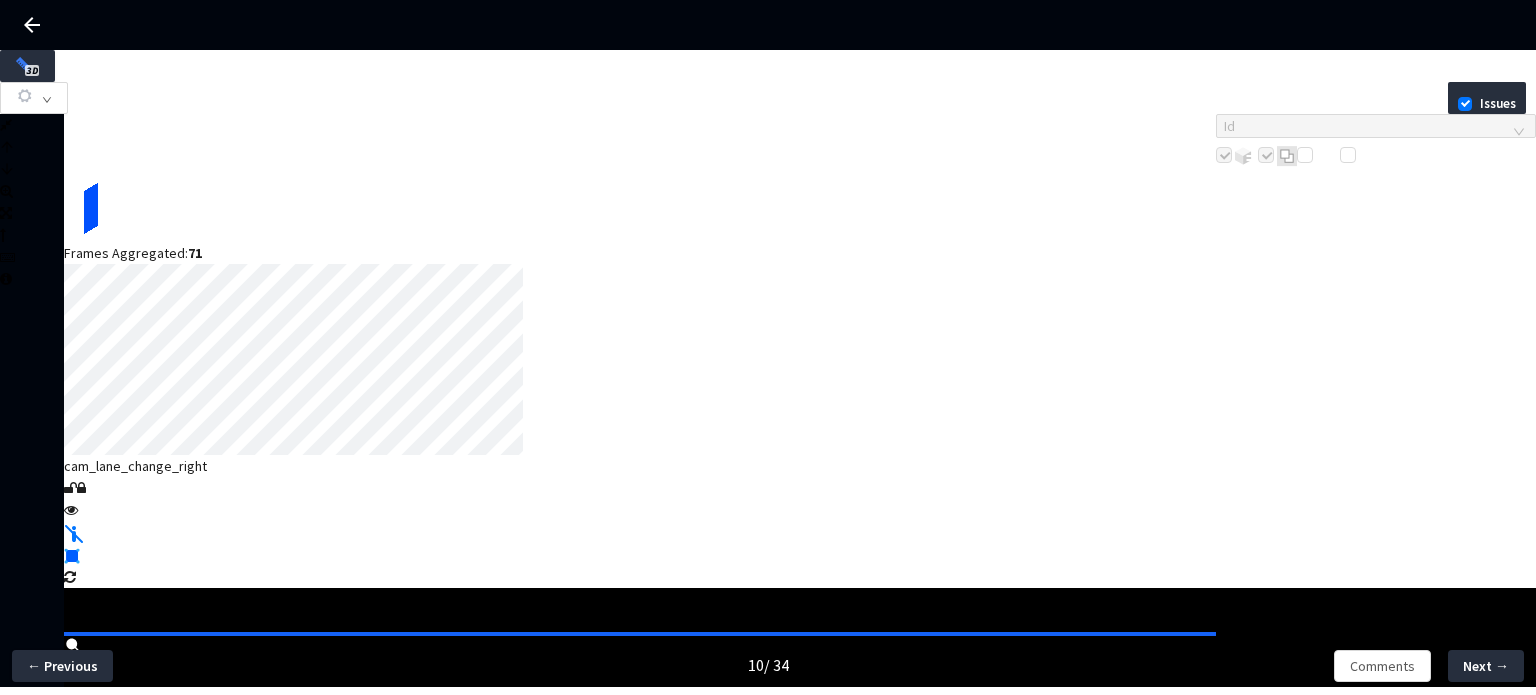 click at bounding box center (32, 405) 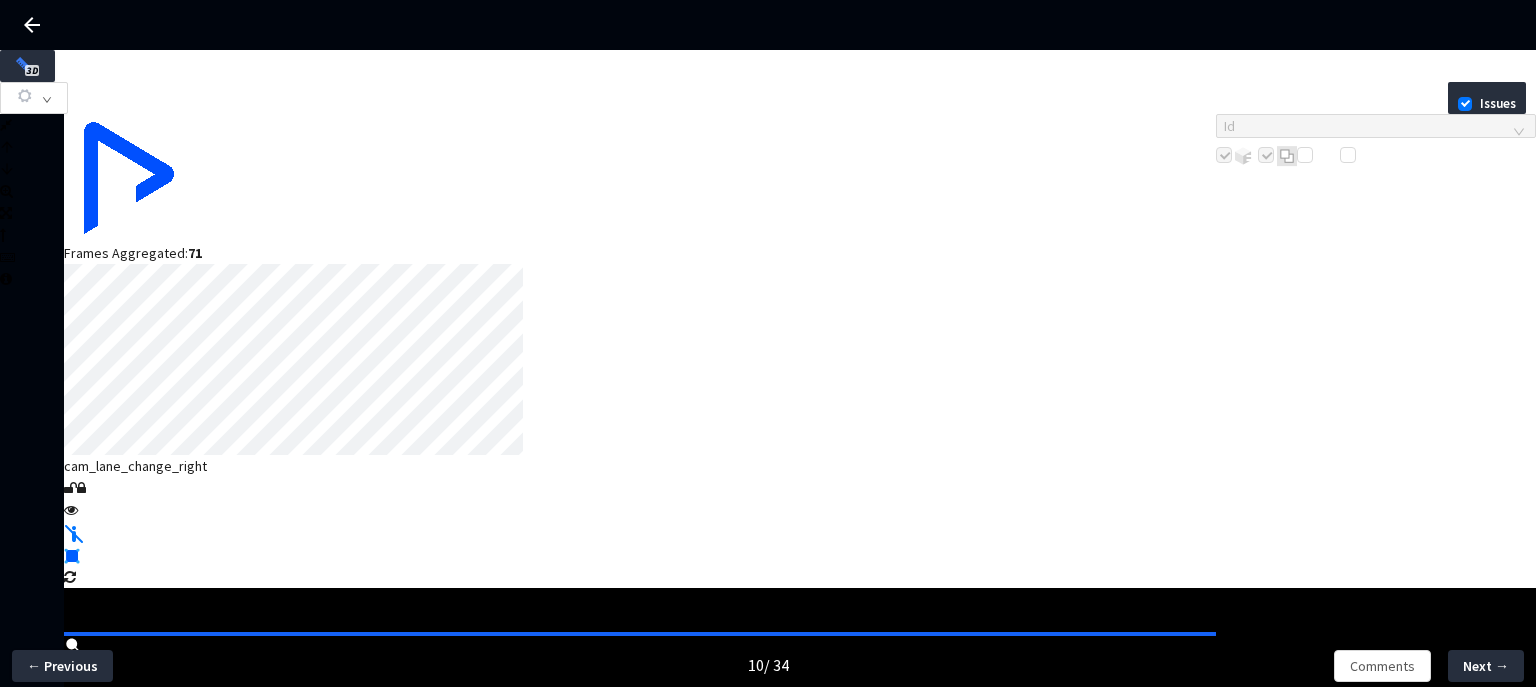 click at bounding box center [128, 242] 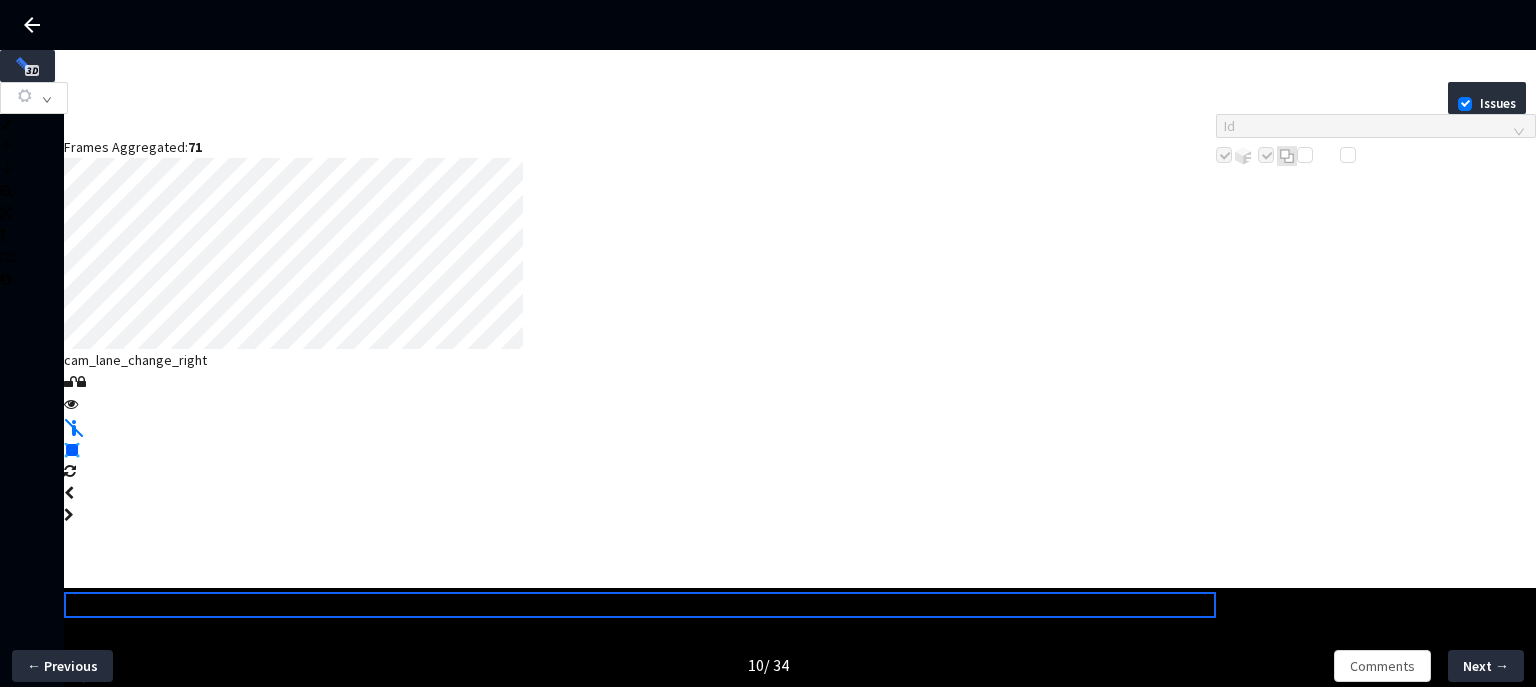 click at bounding box center [64, 130] 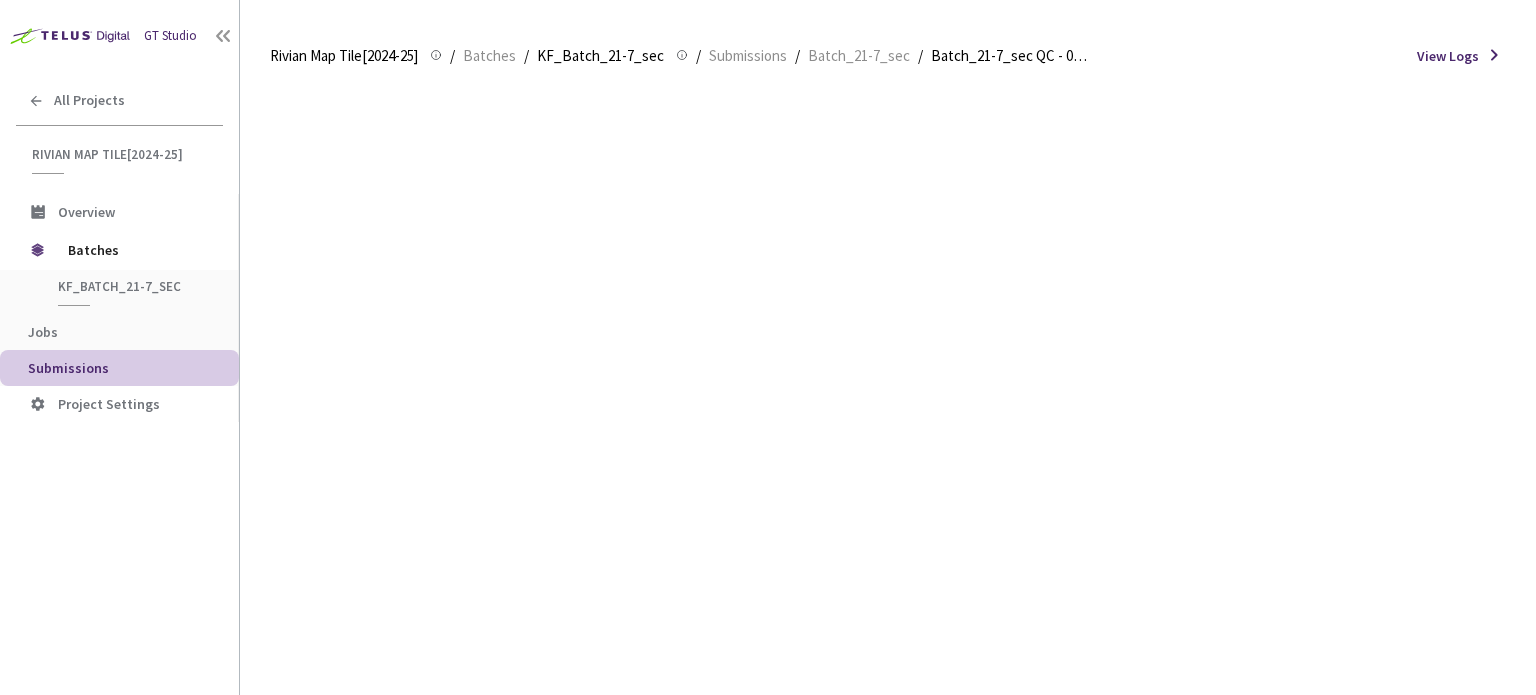 scroll, scrollTop: 0, scrollLeft: 0, axis: both 